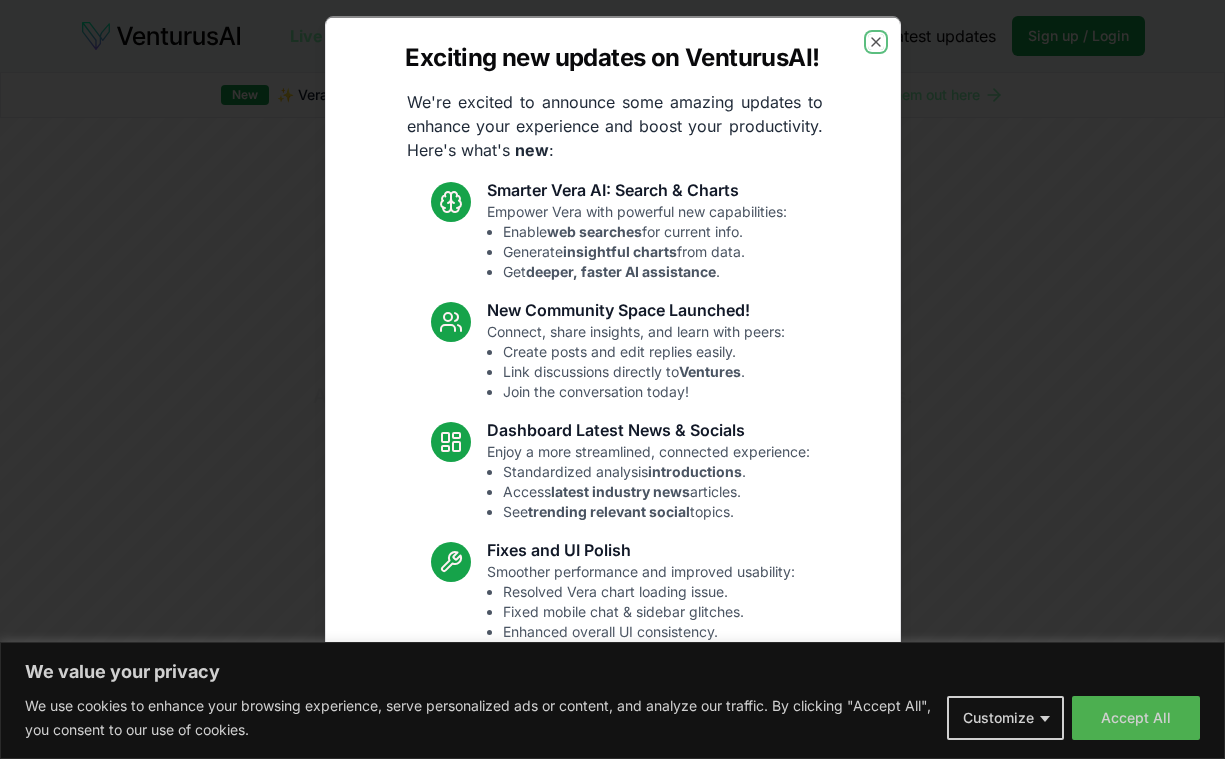 scroll, scrollTop: 0, scrollLeft: 0, axis: both 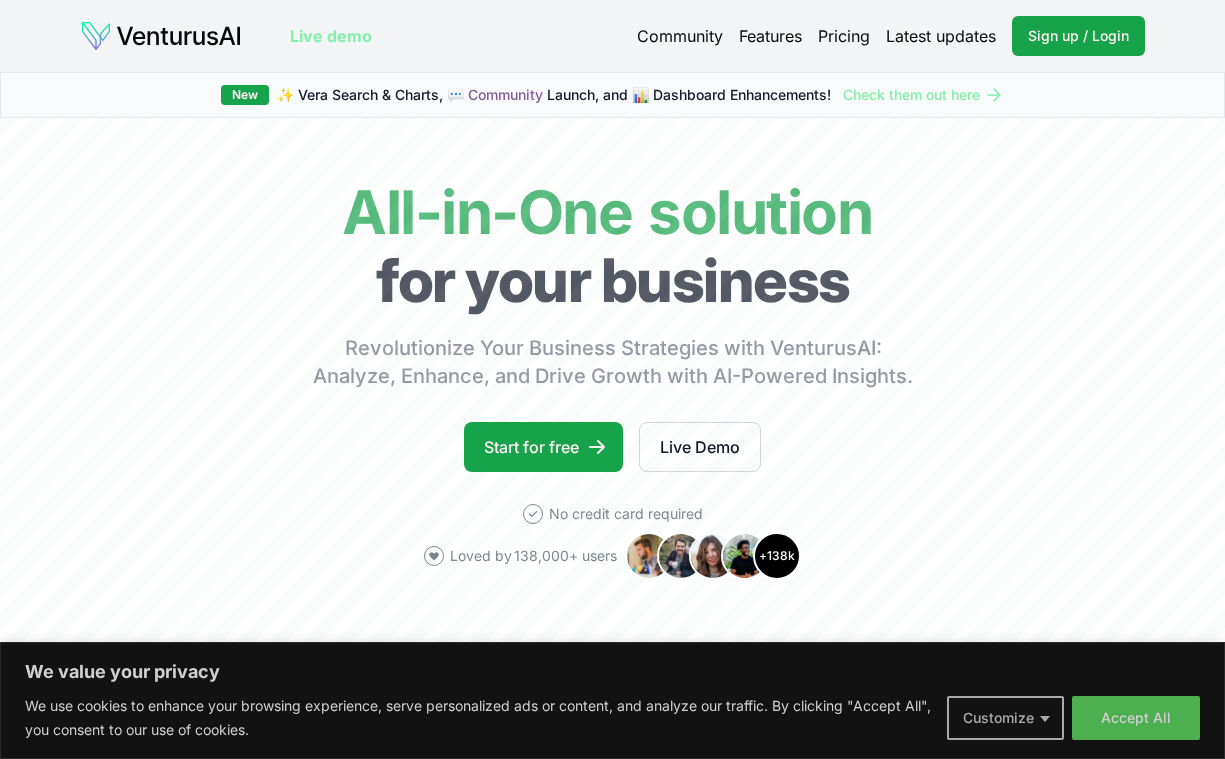 click on "Customize" at bounding box center [1005, 718] 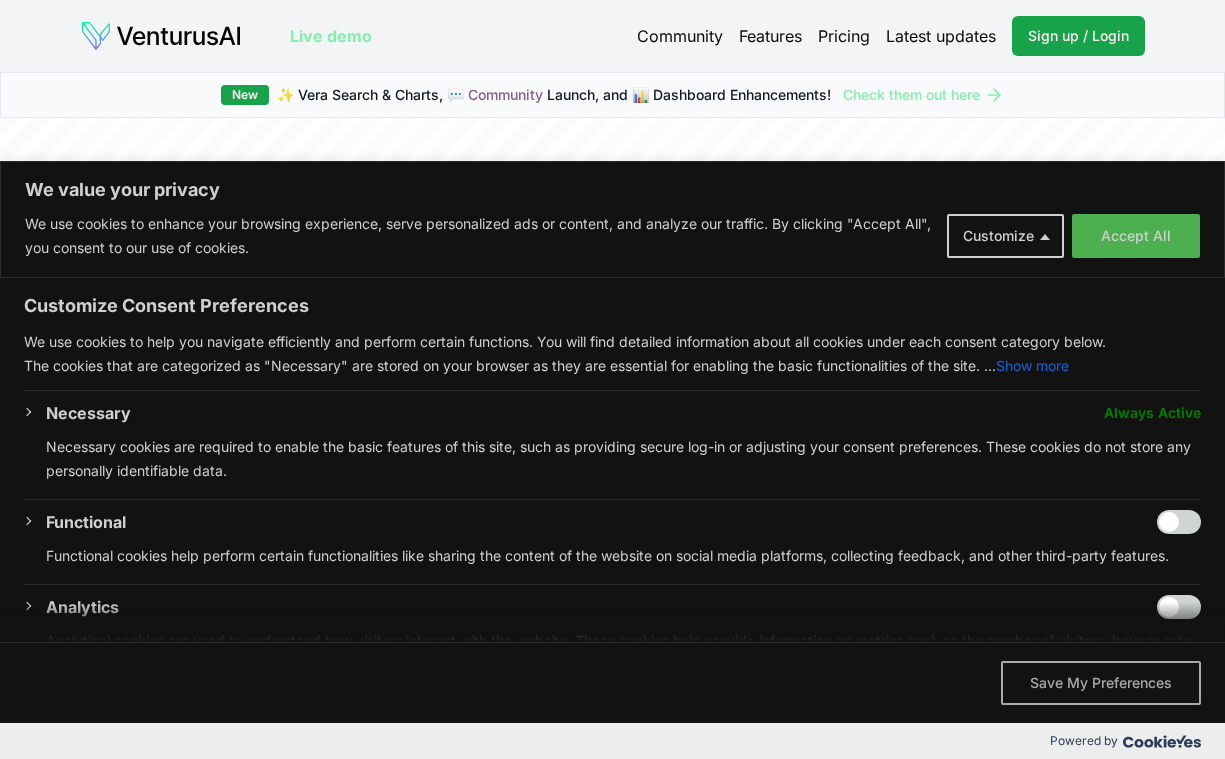 click on "Save My Preferences" at bounding box center [1101, 683] 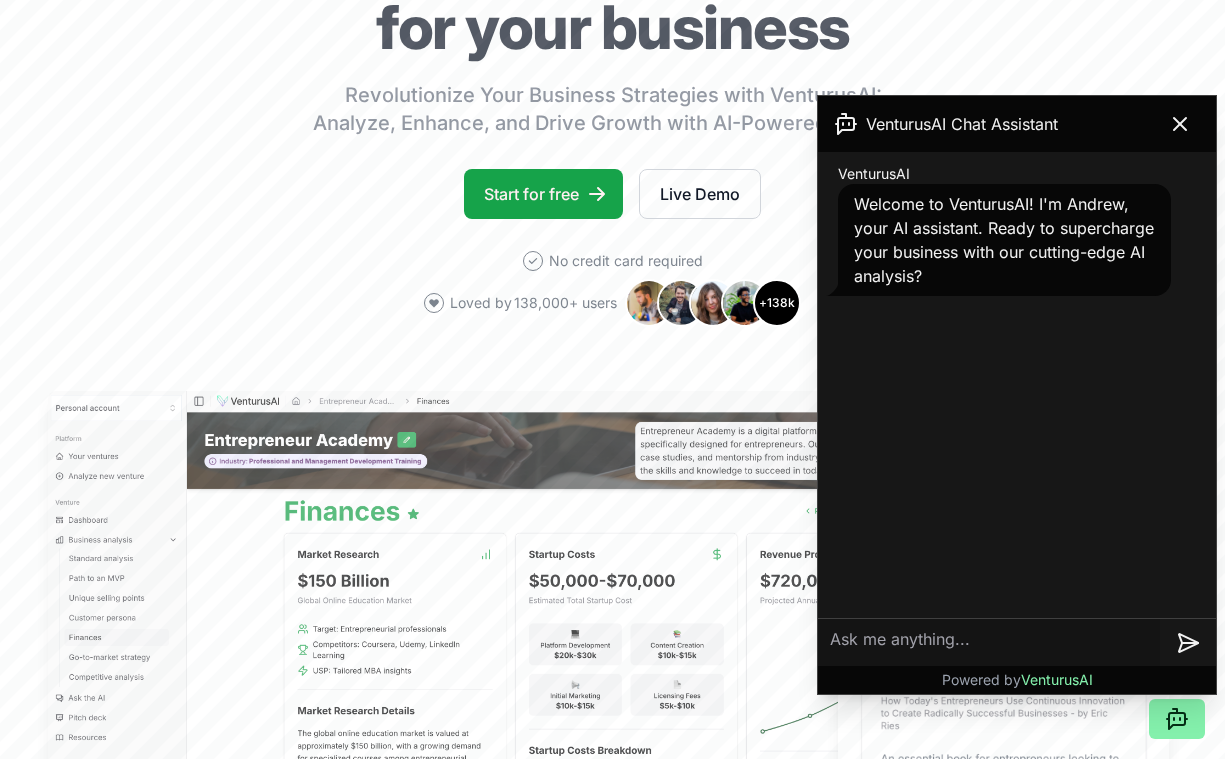 scroll, scrollTop: 258, scrollLeft: 0, axis: vertical 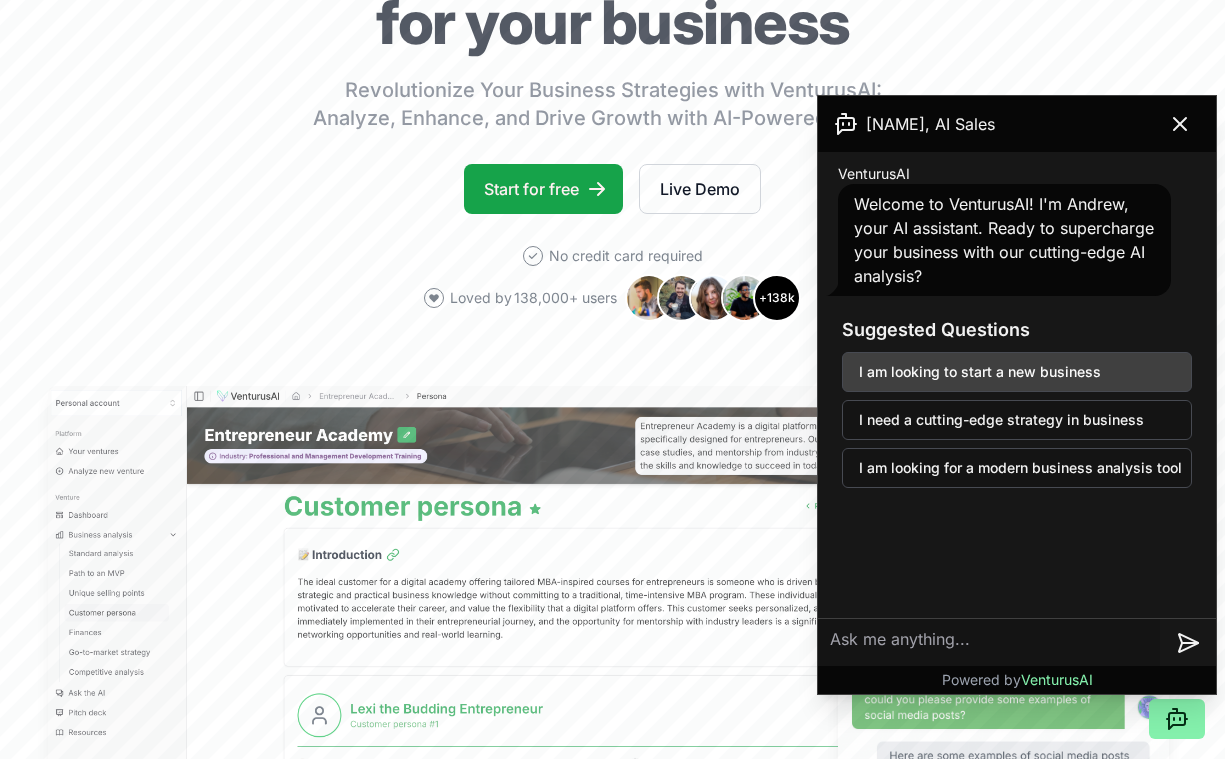 click on "I am looking to start a new business" at bounding box center [1017, 372] 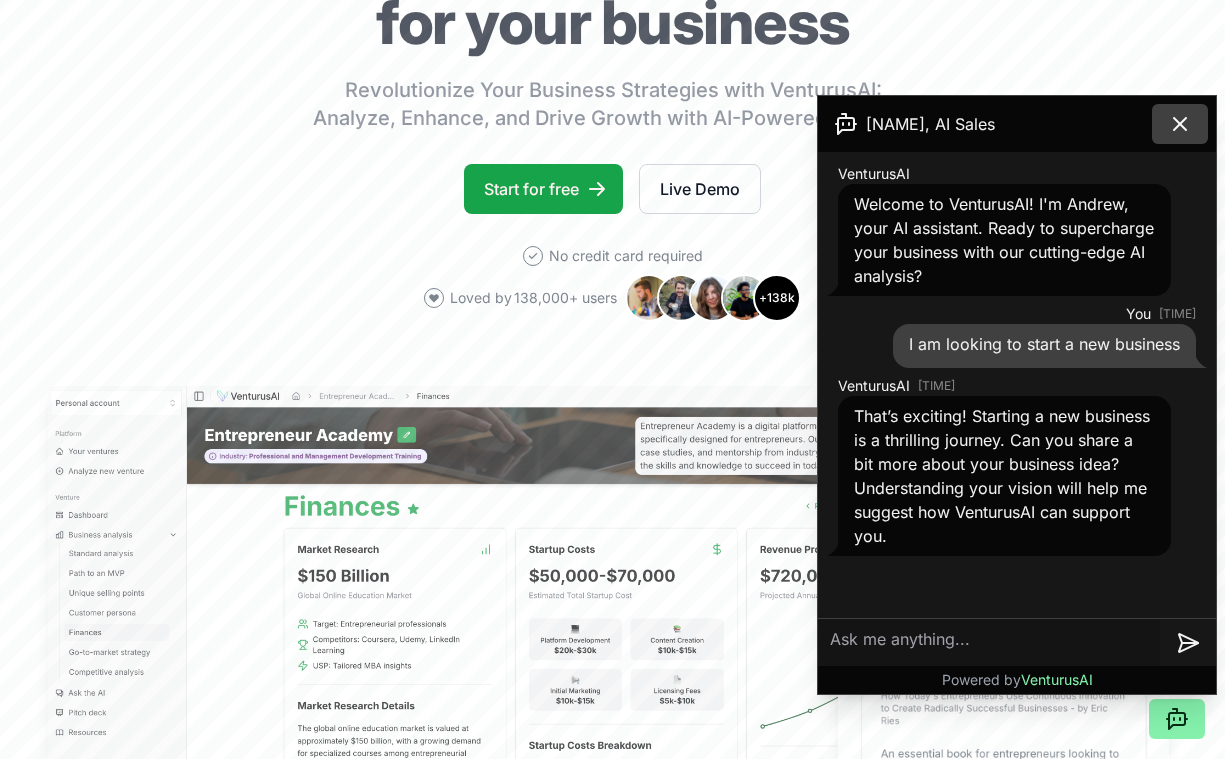 click 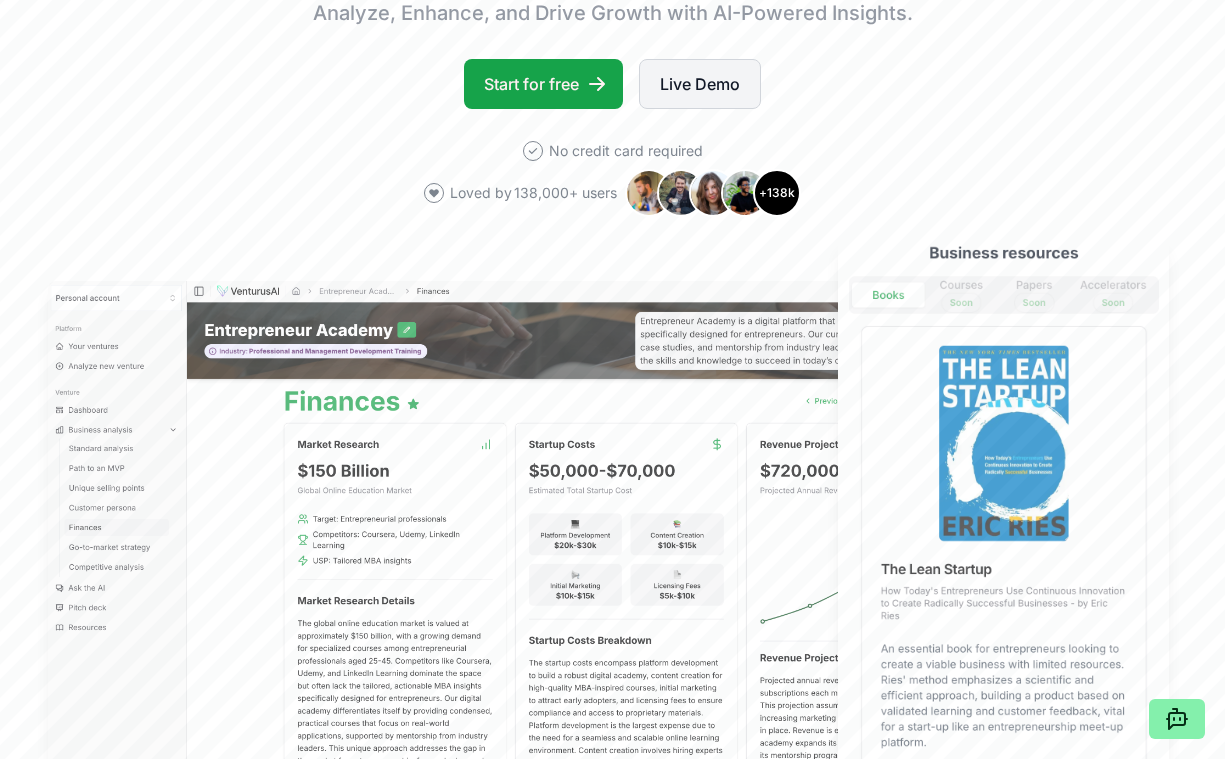 scroll, scrollTop: 348, scrollLeft: 0, axis: vertical 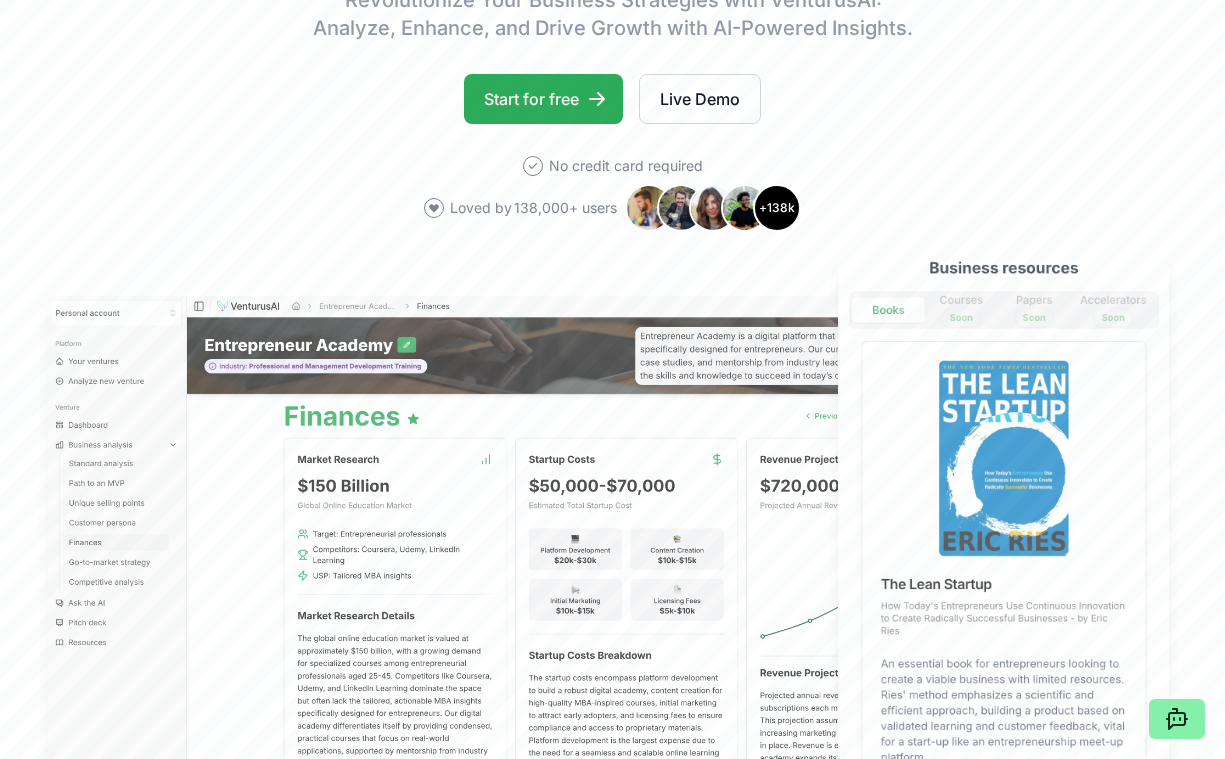 click on "Start for free" at bounding box center (543, 99) 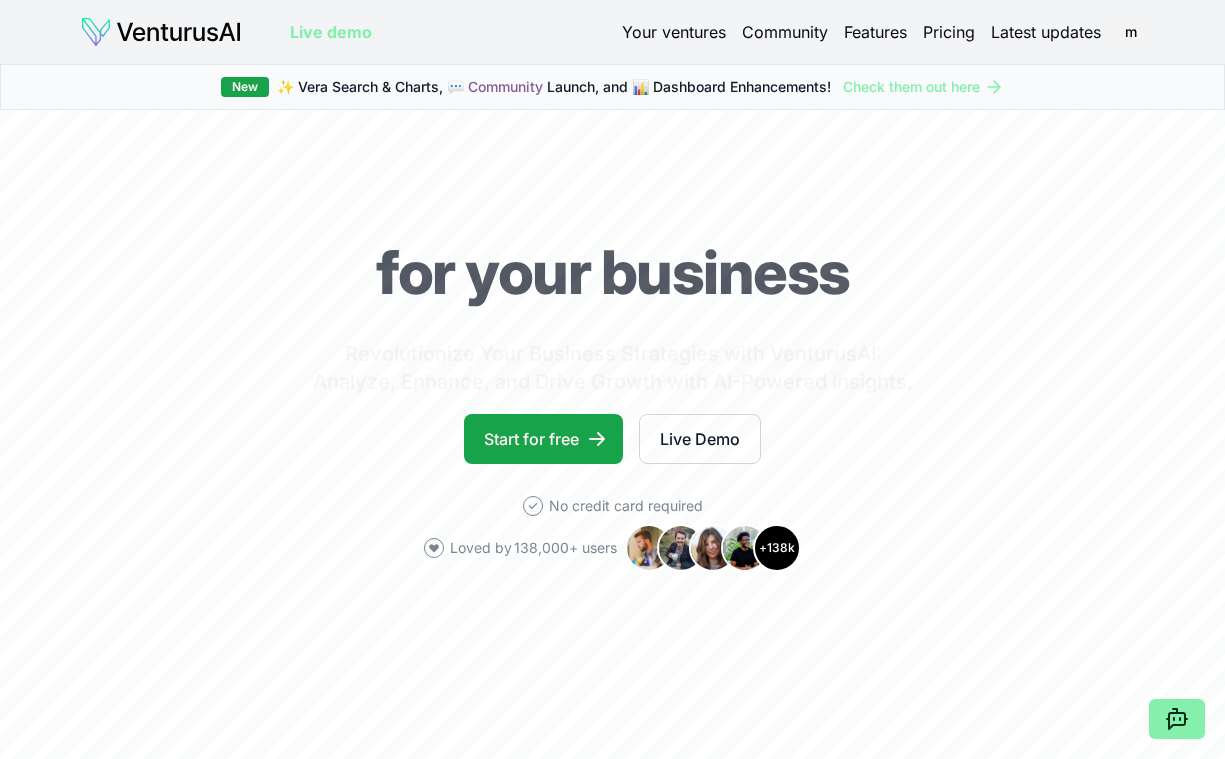 scroll, scrollTop: 0, scrollLeft: 0, axis: both 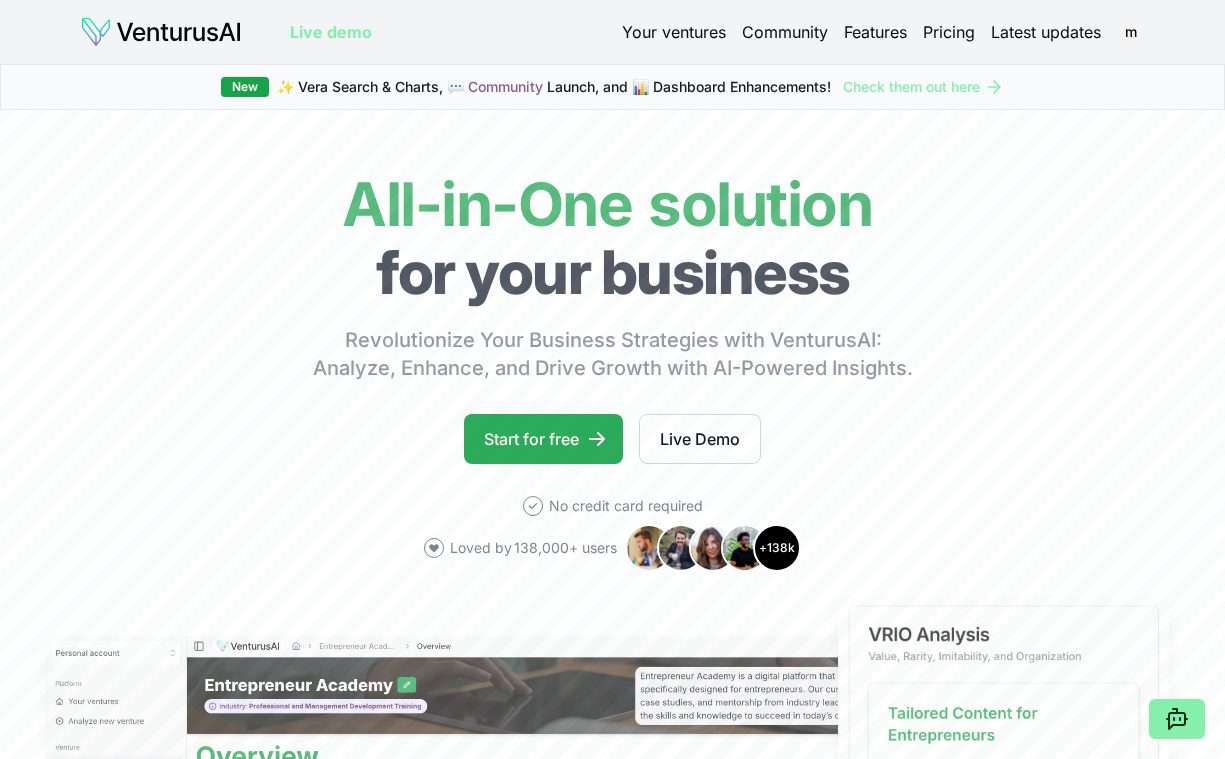 click on "Start for free" at bounding box center (543, 439) 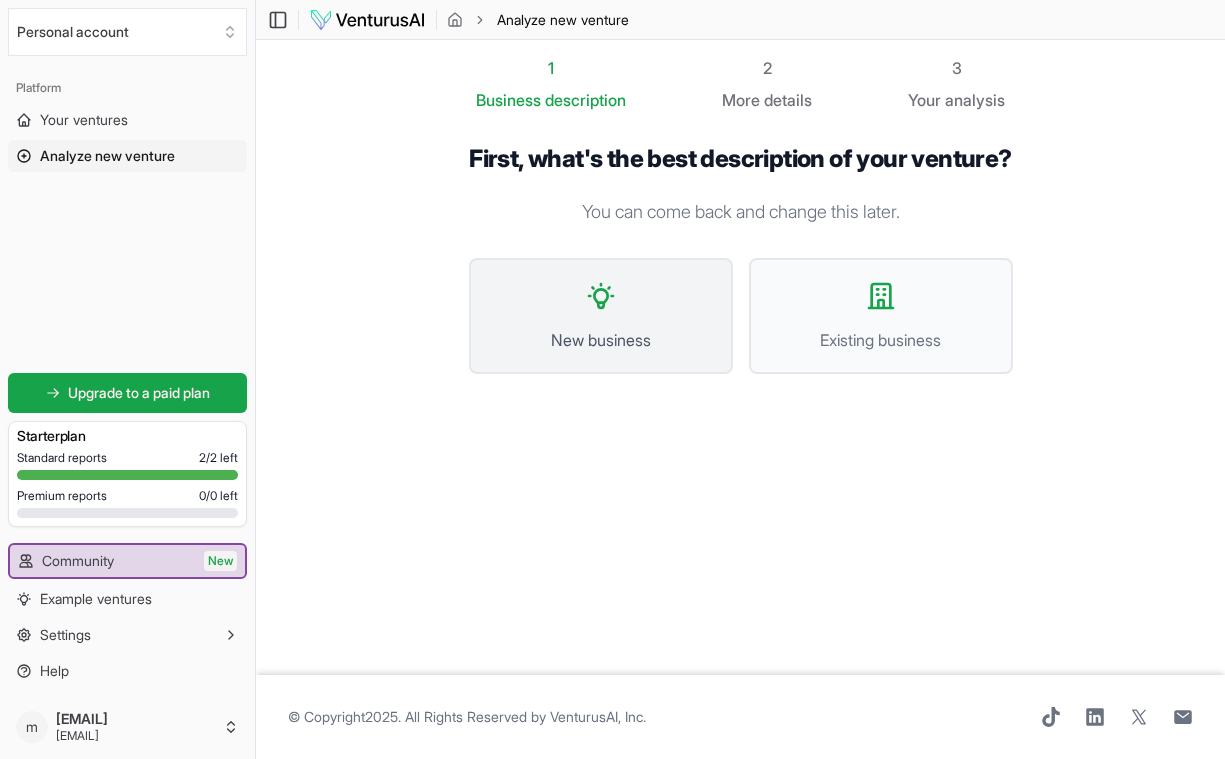click on "New business" at bounding box center (601, 316) 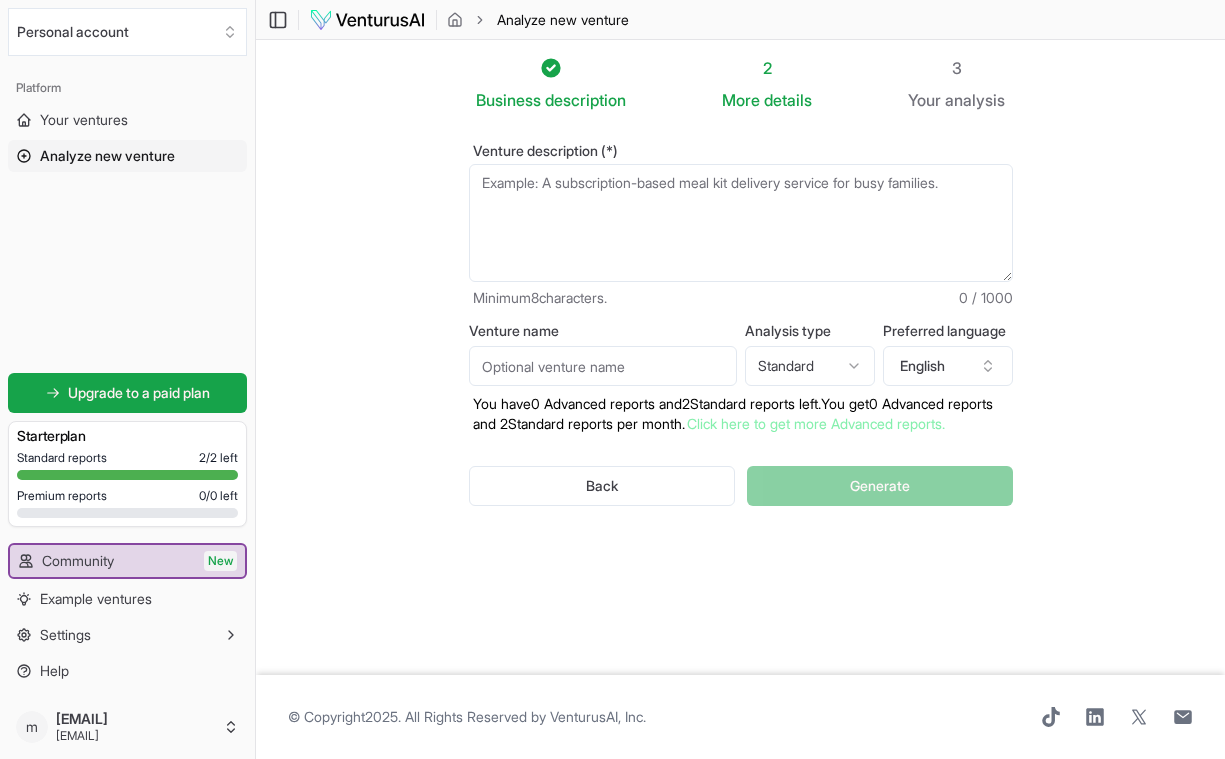 click on "Venture description (*)" at bounding box center [741, 223] 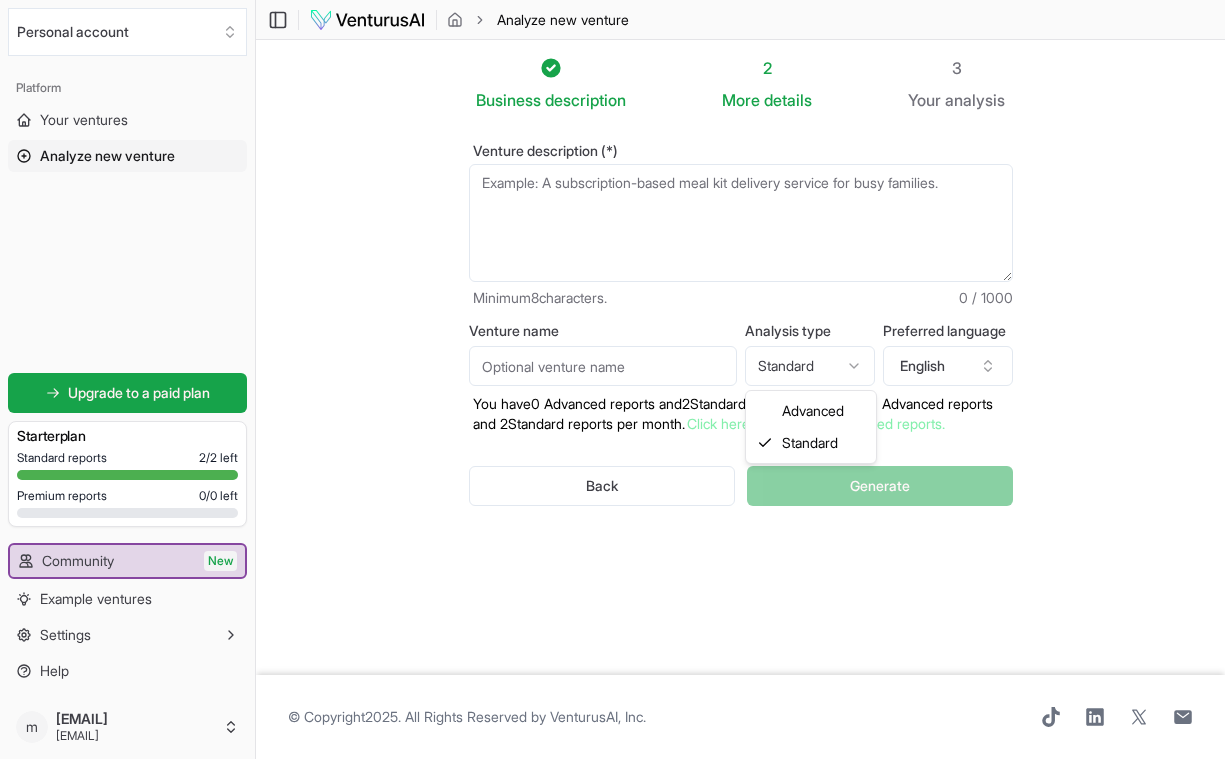 click on "We value your privacy We use cookies to enhance your browsing experience, serve personalized ads or content, and analyze our traffic. By clicking "Accept All", you consent to our use of cookies. Customize    Accept All Customize Consent Preferences   We use cookies to help you navigate efficiently and perform certain functions. You will find detailed information about all cookies under each consent category below. The cookies that are categorized as "Necessary" are stored on your browser as they are essential for enabling the basic functionalities of the site. ...  Show more Necessary Always Active Necessary cookies are required to enable the basic features of this site, such as providing secure log-in or adjusting your consent preferences. These cookies do not store any personally identifiable data. Cookie cookieyes-consent Duration 1 year Description Cookie __cf_bm Duration 1 hour Description This cookie, set by Cloudflare, is used to support Cloudflare Bot Management.  Cookie _cfuvid Duration session lidc" at bounding box center (612, 379) 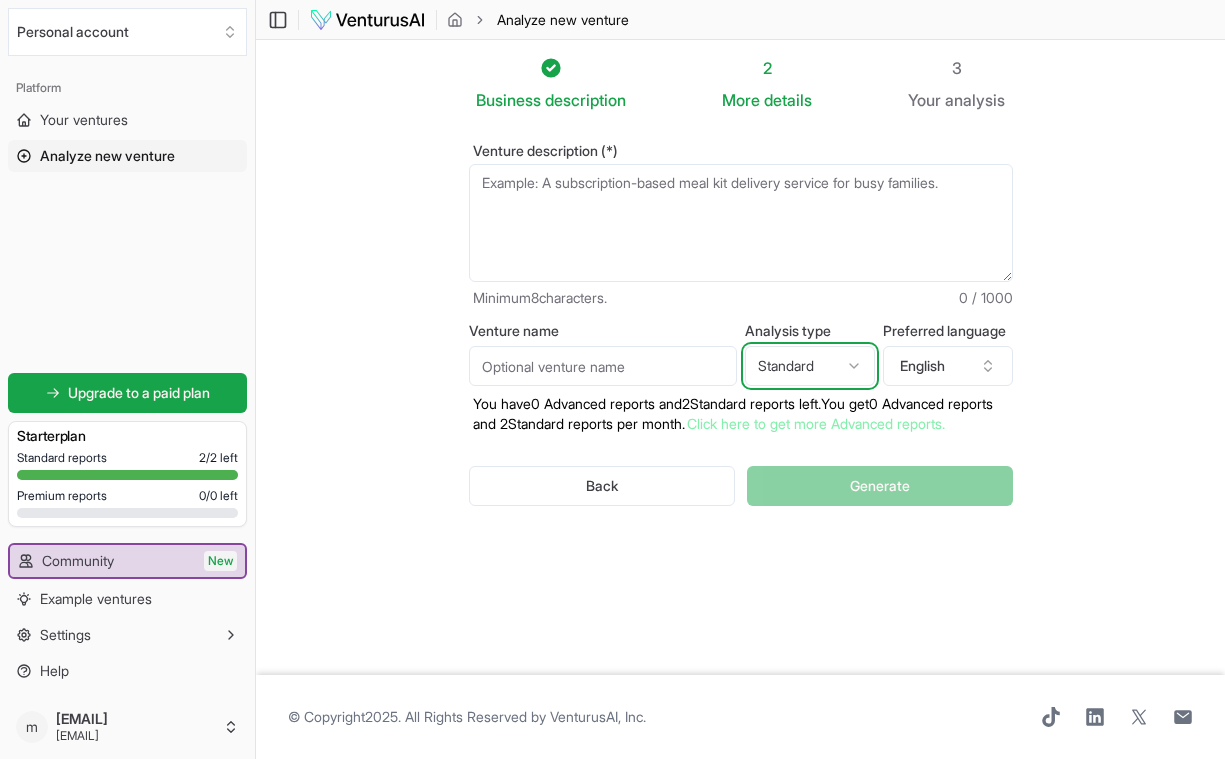 click on "We value your privacy We use cookies to enhance your browsing experience, serve personalized ads or content, and analyze our traffic. By clicking "Accept All", you consent to our use of cookies. Customize    Accept All Customize Consent Preferences   We use cookies to help you navigate efficiently and perform certain functions. You will find detailed information about all cookies under each consent category below. The cookies that are categorized as "Necessary" are stored on your browser as they are essential for enabling the basic functionalities of the site. ...  Show more Necessary Always Active Necessary cookies are required to enable the basic features of this site, such as providing secure log-in or adjusting your consent preferences. These cookies do not store any personally identifiable data. Cookie cookieyes-consent Duration 1 year Description Cookie __cf_bm Duration 1 hour Description This cookie, set by Cloudflare, is used to support Cloudflare Bot Management.  Cookie _cfuvid Duration session lidc" at bounding box center (612, 379) 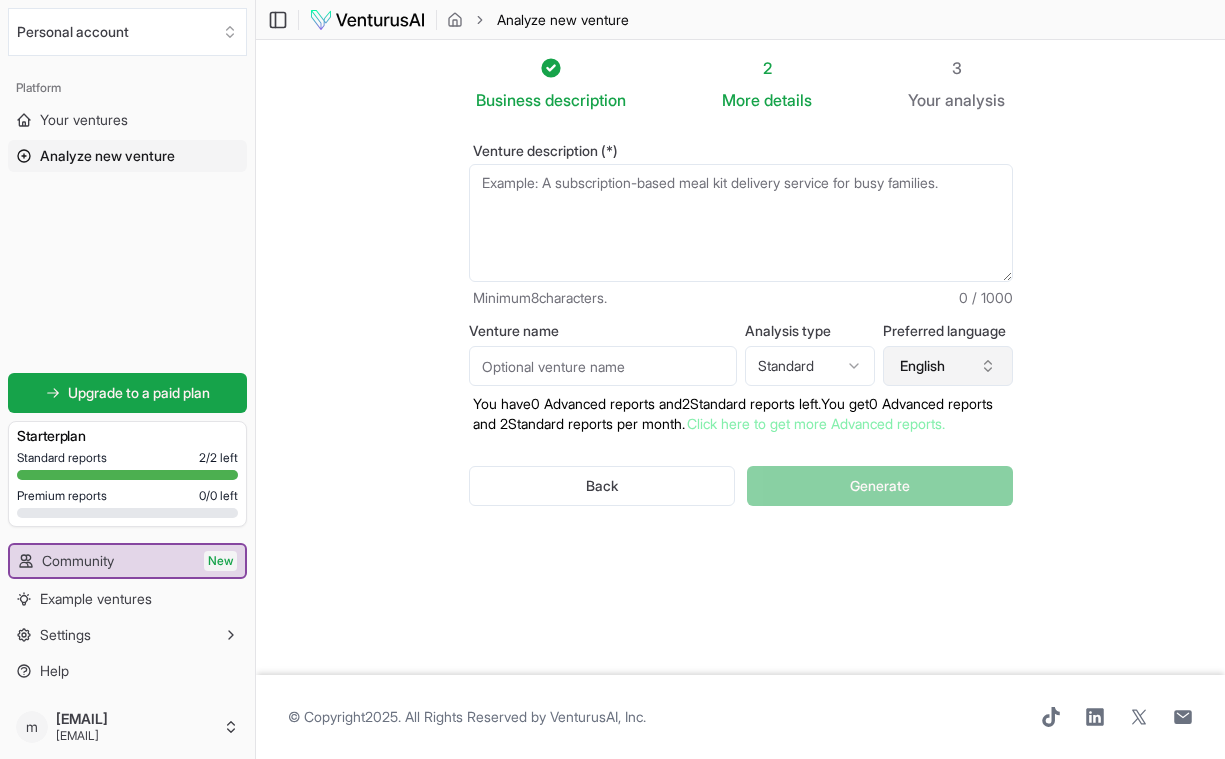 click on "English" at bounding box center (948, 366) 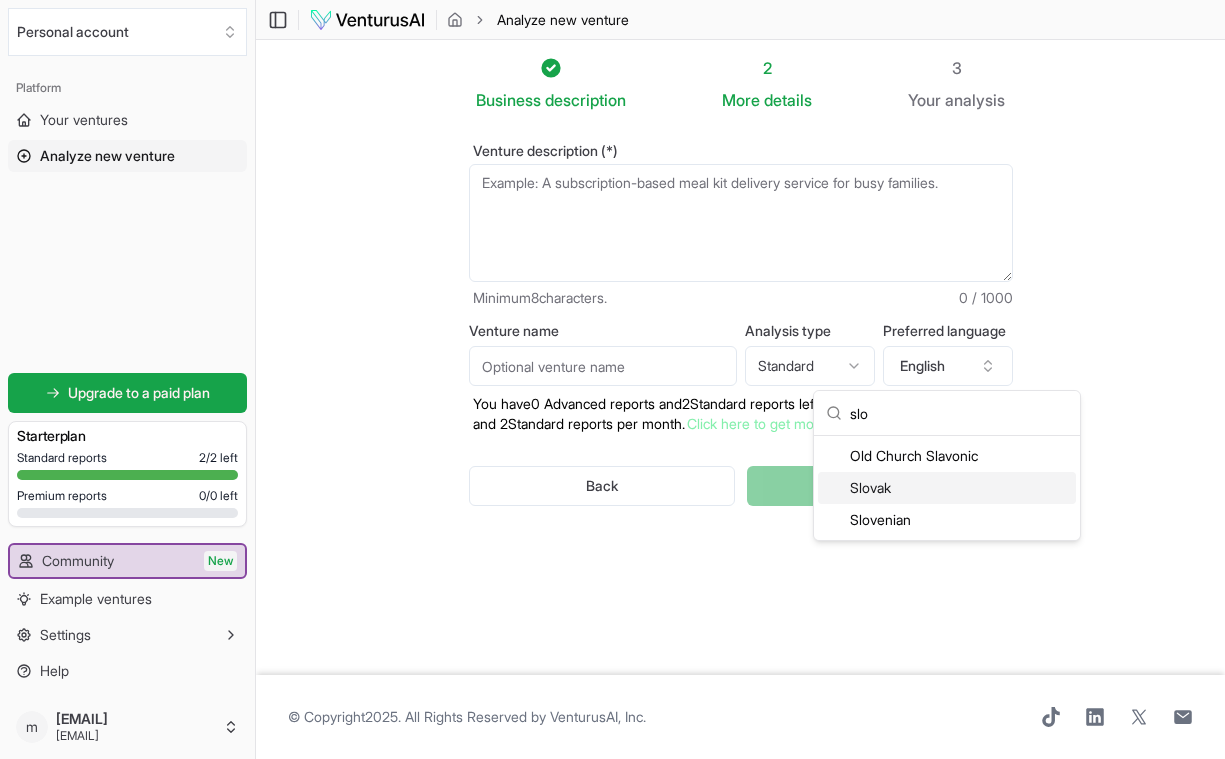 type on "slo" 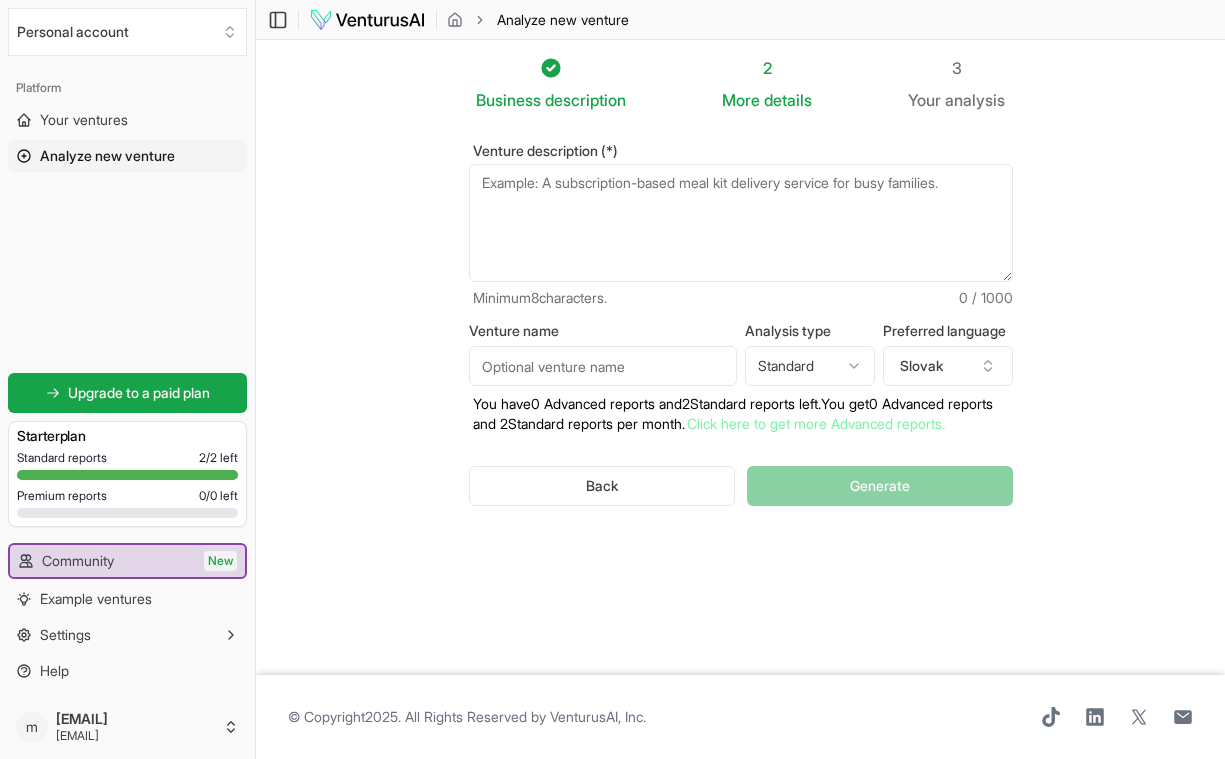 click on "Venture description (*)" at bounding box center (741, 223) 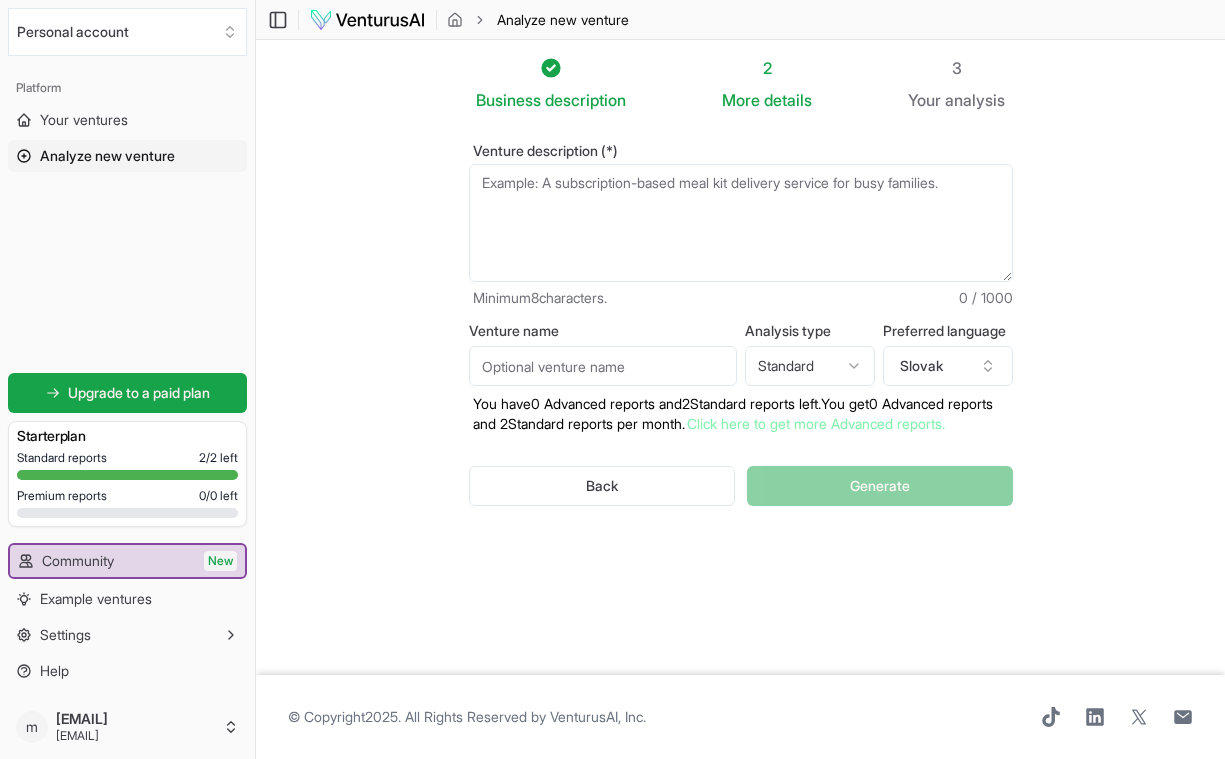 paste on "[BRAND] – AI platforma pre inteligentný enterprise workflow" 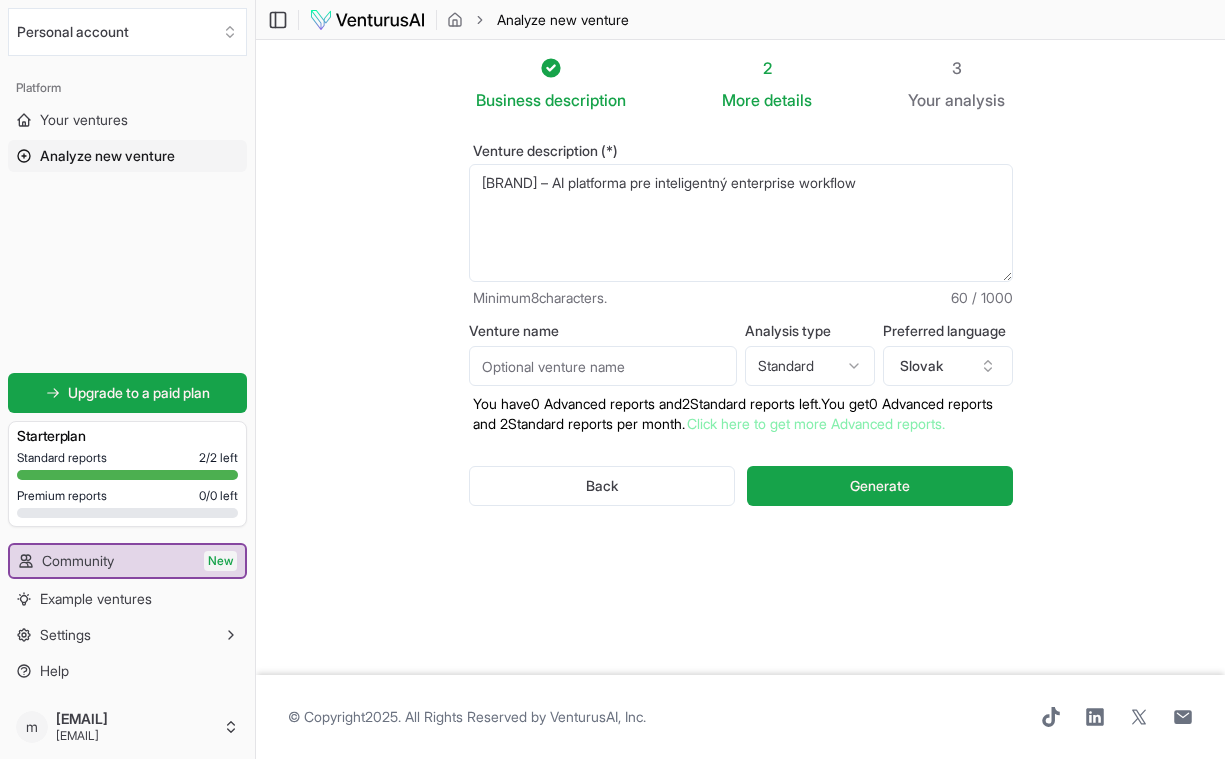 type on "[BRAND] – AI platforma pre inteligentný enterprise workflow" 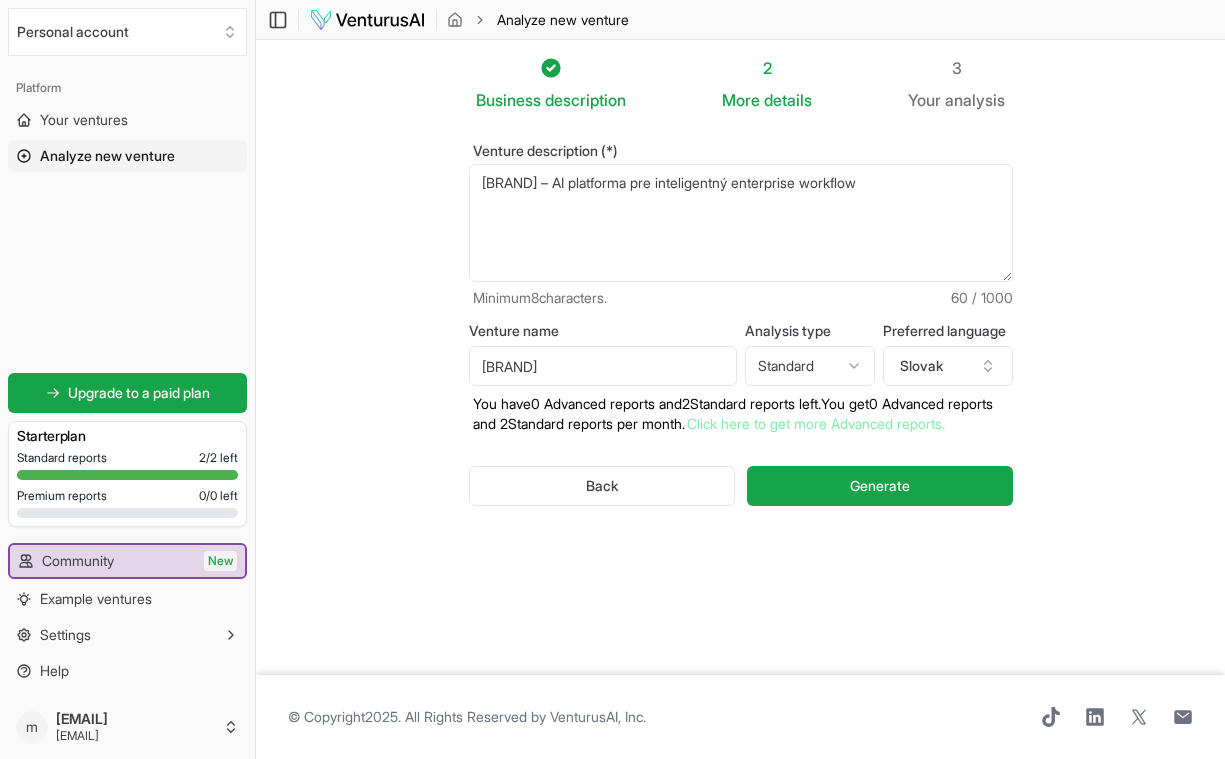 type on "[BRAND]" 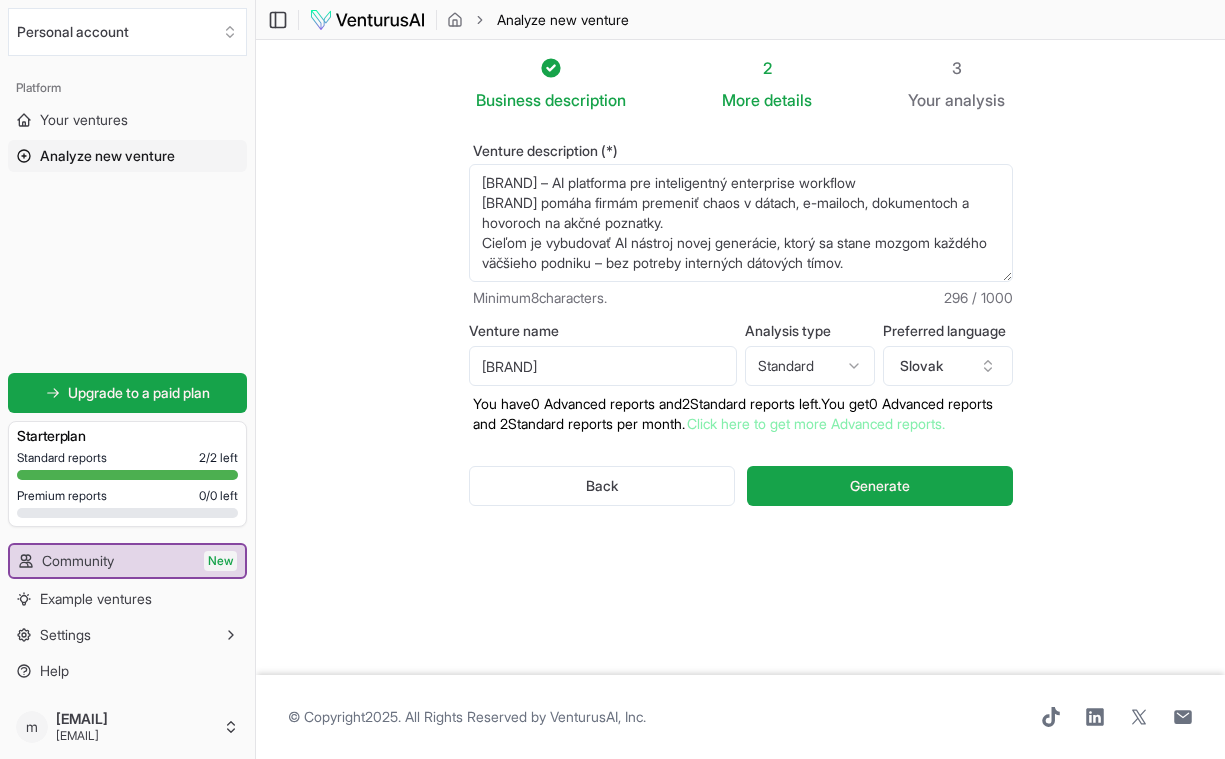 scroll, scrollTop: 0, scrollLeft: 0, axis: both 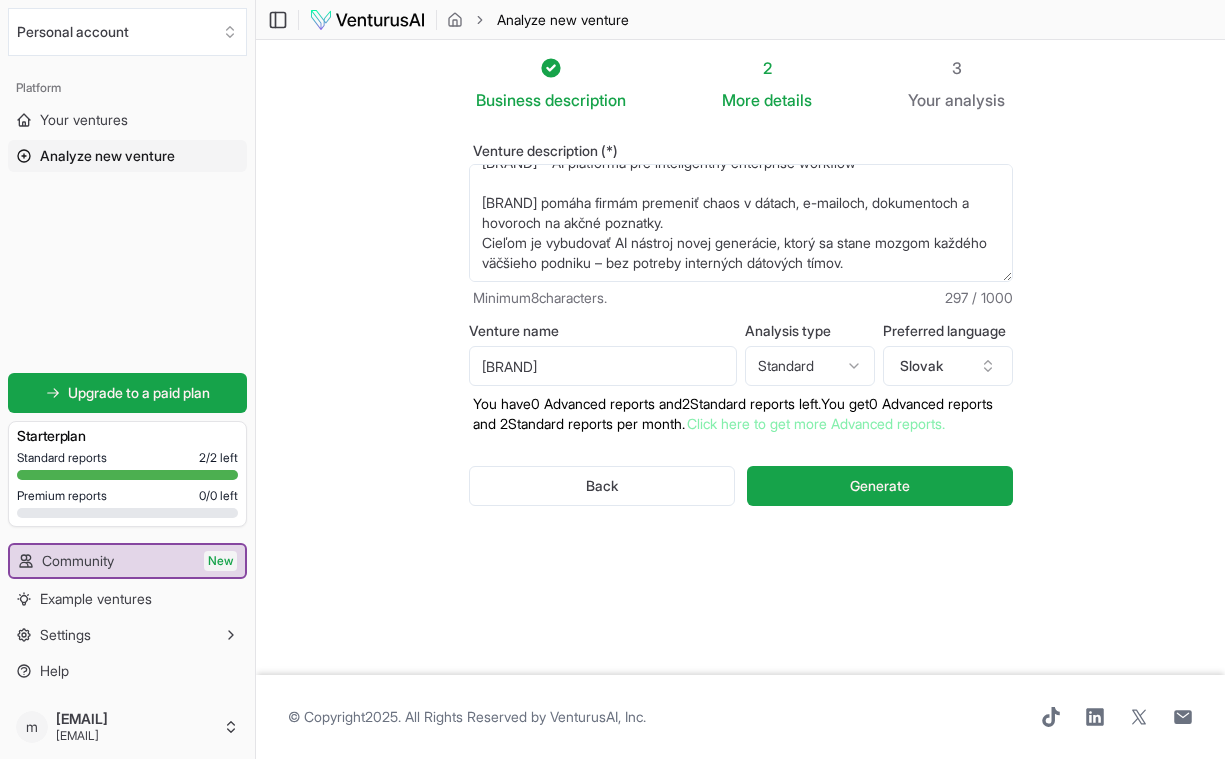 click on "[BRAND] – AI platforma pre inteligentný enterprise workflow" at bounding box center [741, 223] 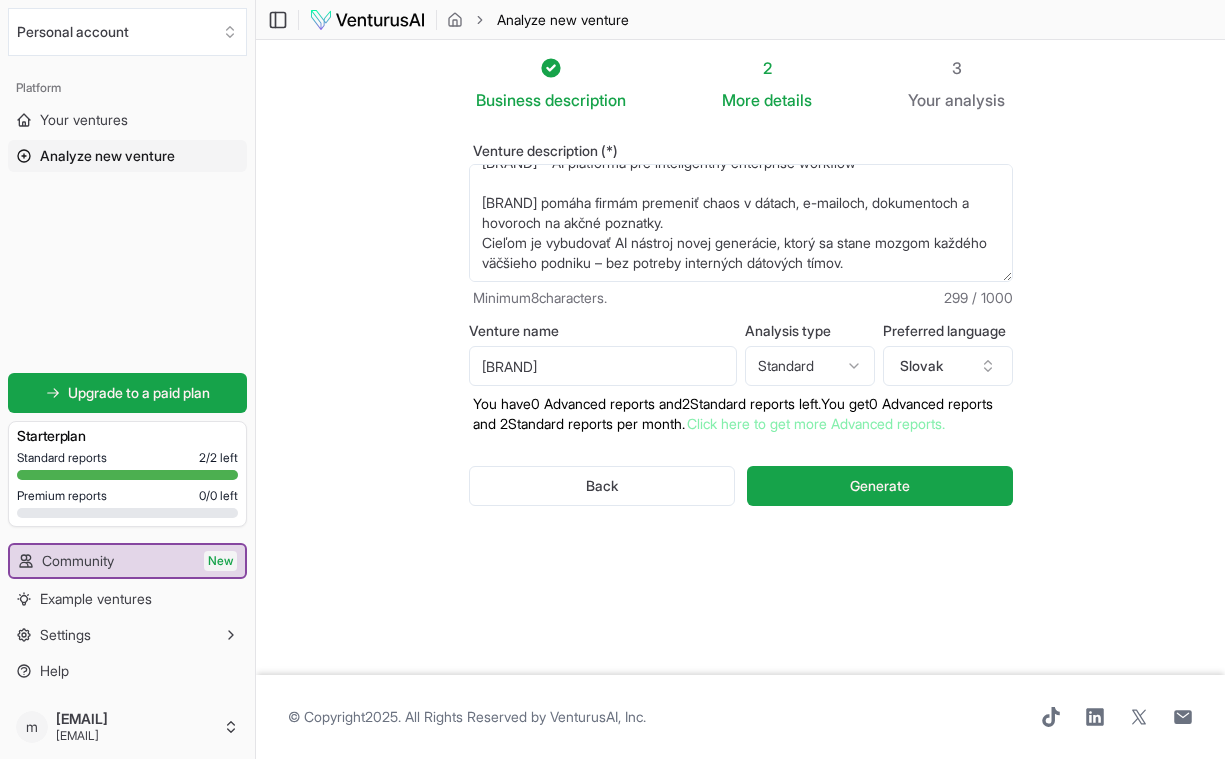 paste on "Funkcie:
Dokumenty: Vyhľadávanie, porovnávanie verzií zmlúv
Štruktúrované dáta: CRM, ERP, účtovníctvo – prehľady bez exportov
Email: Triedenie + extrakcia údajov z veľkého objemu správ
Call centrum: Automatická analýza hovorov (NLP)
Predajný agent: Znalostná AI pre obchodníkov – okamžité odpovede" 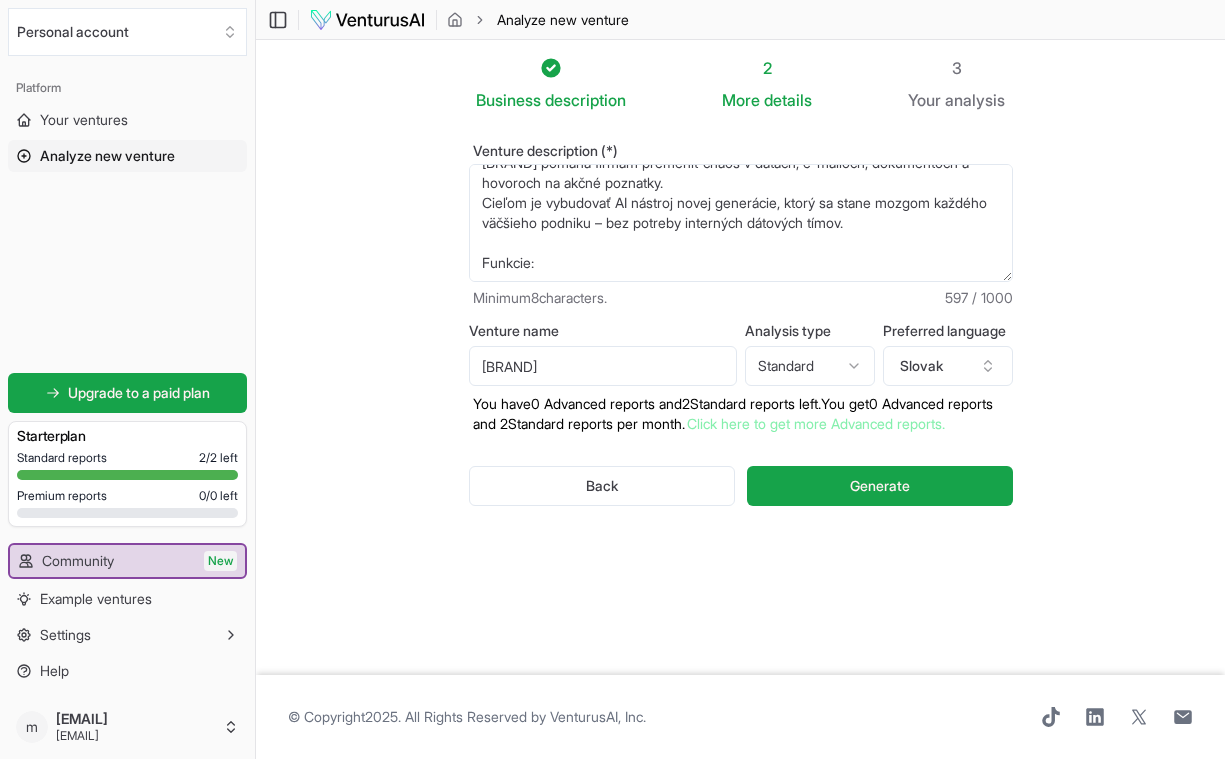 scroll, scrollTop: 218, scrollLeft: 0, axis: vertical 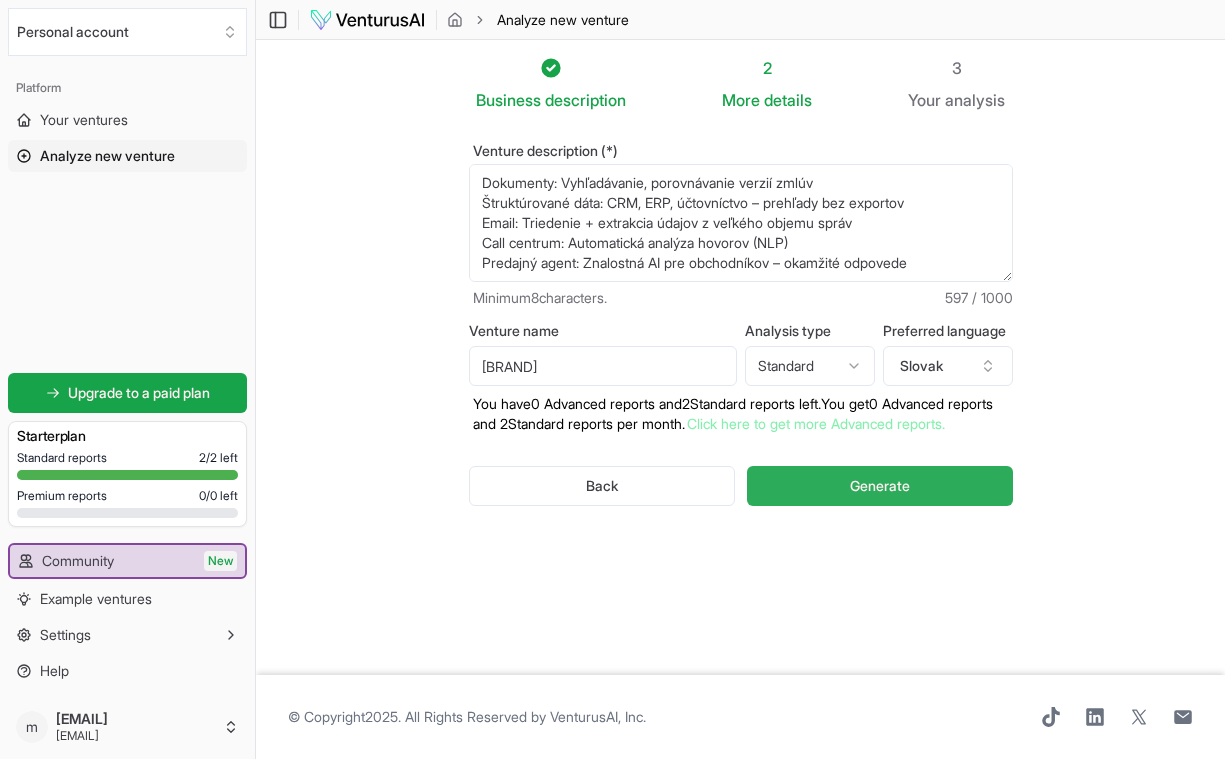 type on "[BRAND] – AI platforma pre inteligentný enterprise workflow
[BRAND] pomáha firmám premeniť chaos v dátach, e-mailoch, dokumentoch a hovoroch na akčné poznatky.
Cieľom je vybudovať AI nástroj novej generácie, ktorý sa stane mozgom každého väčšieho podniku – bez potreby interných dátových tímov.
Funkcie:
Dokumenty: Vyhľadávanie, porovnávanie verzií zmlúv
Štruktúrované dáta: CRM, ERP, účtovníctvo – prehľady bez exportov
Email: Triedenie + extrakcia údajov z veľkého objemu správ
Call centrum: Automatická analýza hovorov (NLP)
Predajný agent: Znalostná AI pre obchodníkov – okamžité odpovede" 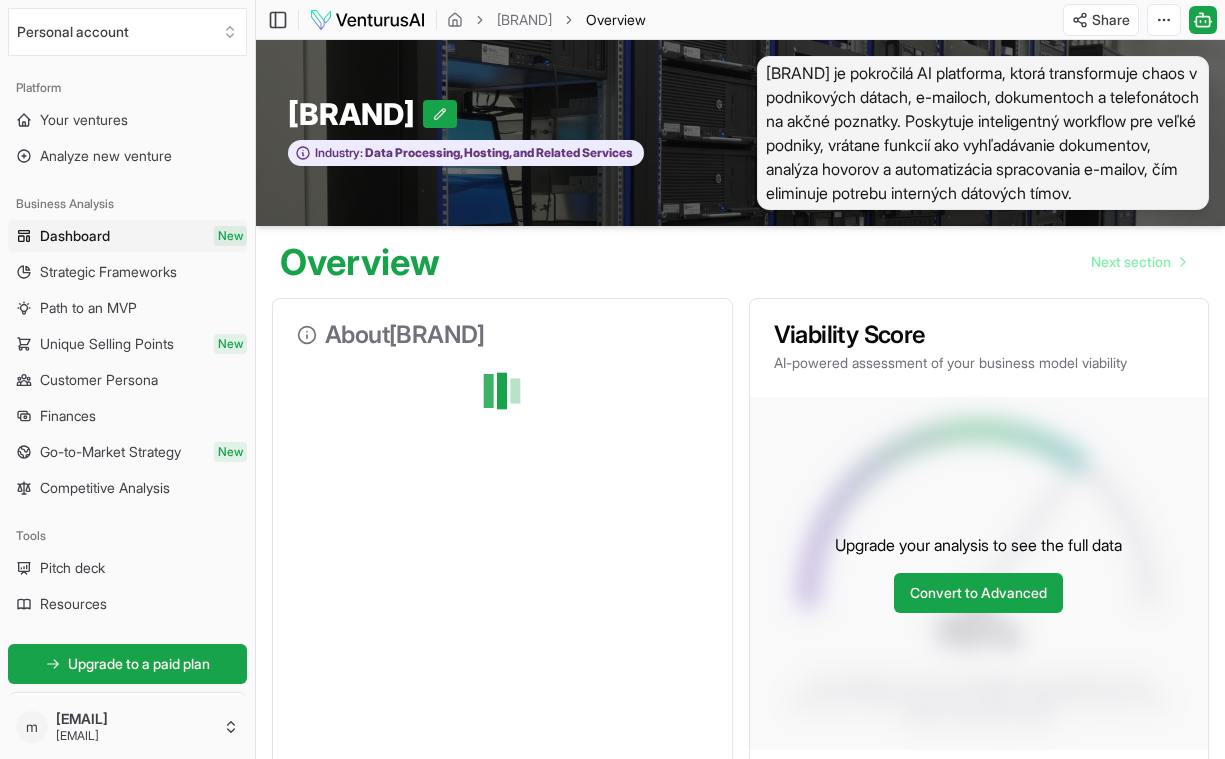 scroll, scrollTop: 0, scrollLeft: 0, axis: both 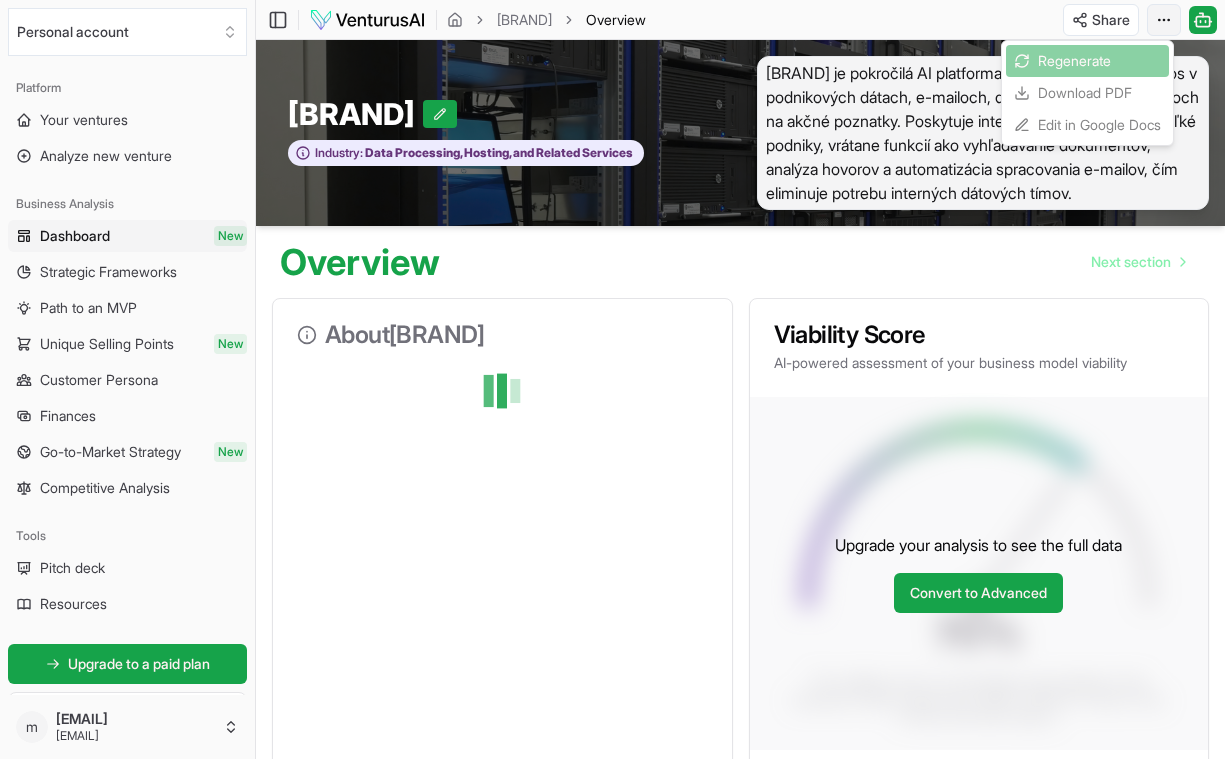click on "We value your privacy We use cookies to enhance your browsing experience, serve personalized ads or content, and analyze our traffic. By clicking "Accept All", you consent to our use of cookies. Customize    Accept All Customize Consent Preferences   We use cookies to help you navigate efficiently and perform certain functions. You will find detailed information about all cookies under each consent category below. The cookies that are categorized as "Necessary" are stored on your browser as they are essential for enabling the basic functionalities of the site. ...  Show more Necessary Always Active Necessary cookies are required to enable the basic features of this site, such as providing secure log-in or adjusting your consent preferences. These cookies do not store any personally identifiable data. Cookie cookieyes-consent Duration 1 year Description Cookie __cf_bm Duration 1 hour Description This cookie, set by Cloudflare, is used to support Cloudflare Bot Management.  Cookie _cfuvid Duration session lidc" at bounding box center (612, 379) 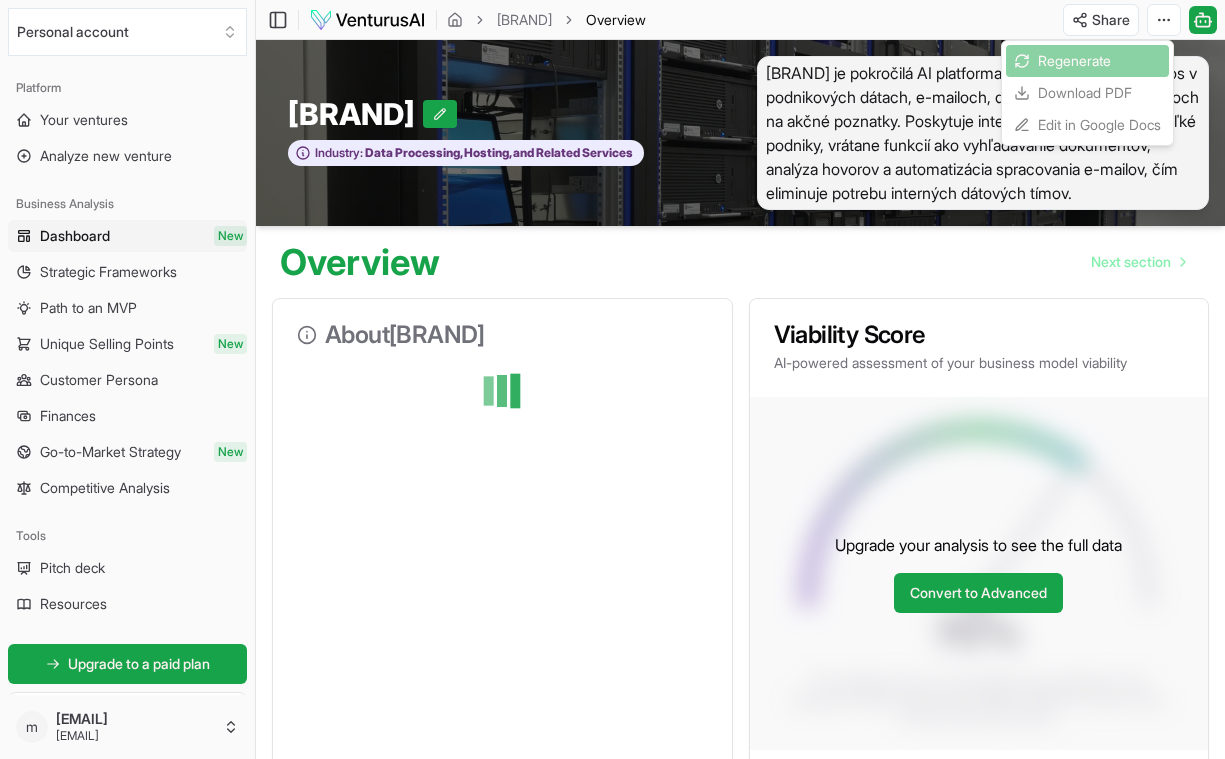 click on "We value your privacy We use cookies to enhance your browsing experience, serve personalized ads or content, and analyze our traffic. By clicking "Accept All", you consent to our use of cookies. Customize    Accept All Customize Consent Preferences   We use cookies to help you navigate efficiently and perform certain functions. You will find detailed information about all cookies under each consent category below. The cookies that are categorized as "Necessary" are stored on your browser as they are essential for enabling the basic functionalities of the site. ...  Show more Necessary Always Active Necessary cookies are required to enable the basic features of this site, such as providing secure log-in or adjusting your consent preferences. These cookies do not store any personally identifiable data. Cookie cookieyes-consent Duration 1 year Description Cookie __cf_bm Duration 1 hour Description This cookie, set by Cloudflare, is used to support Cloudflare Bot Management.  Cookie _cfuvid Duration session lidc" at bounding box center (612, 379) 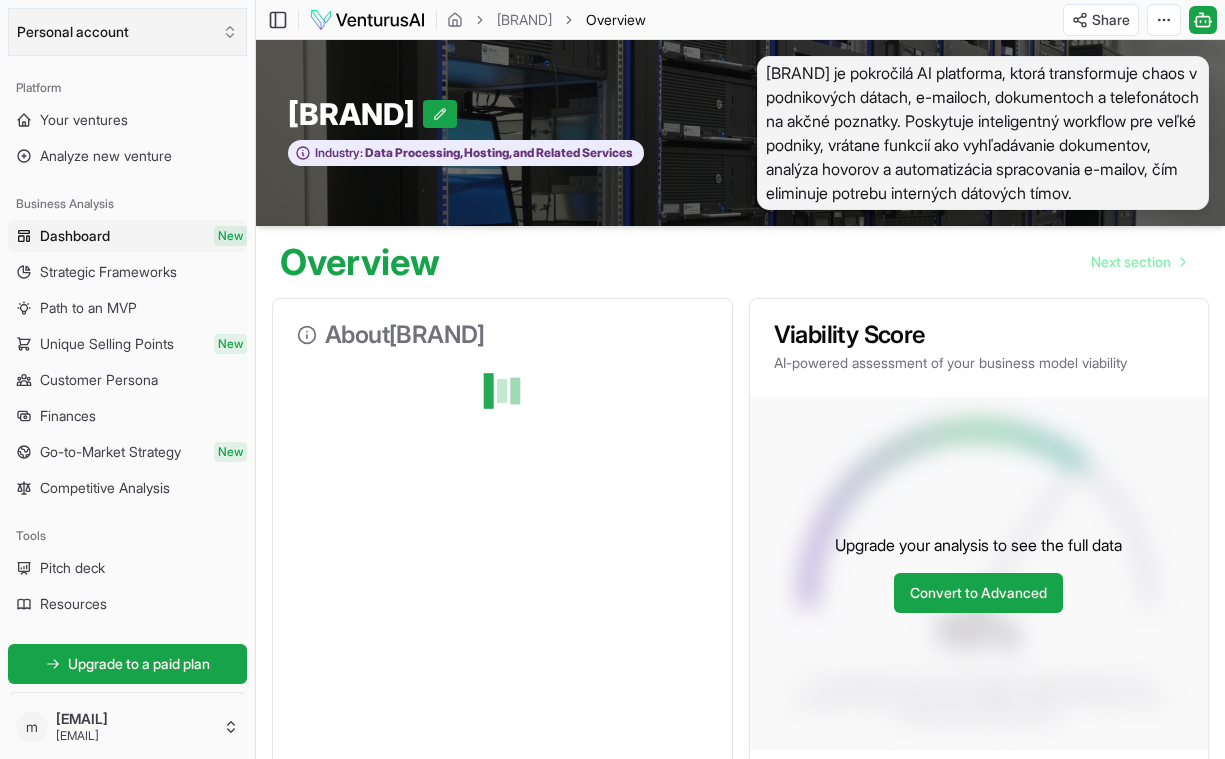 click on "Personal account" at bounding box center [127, 32] 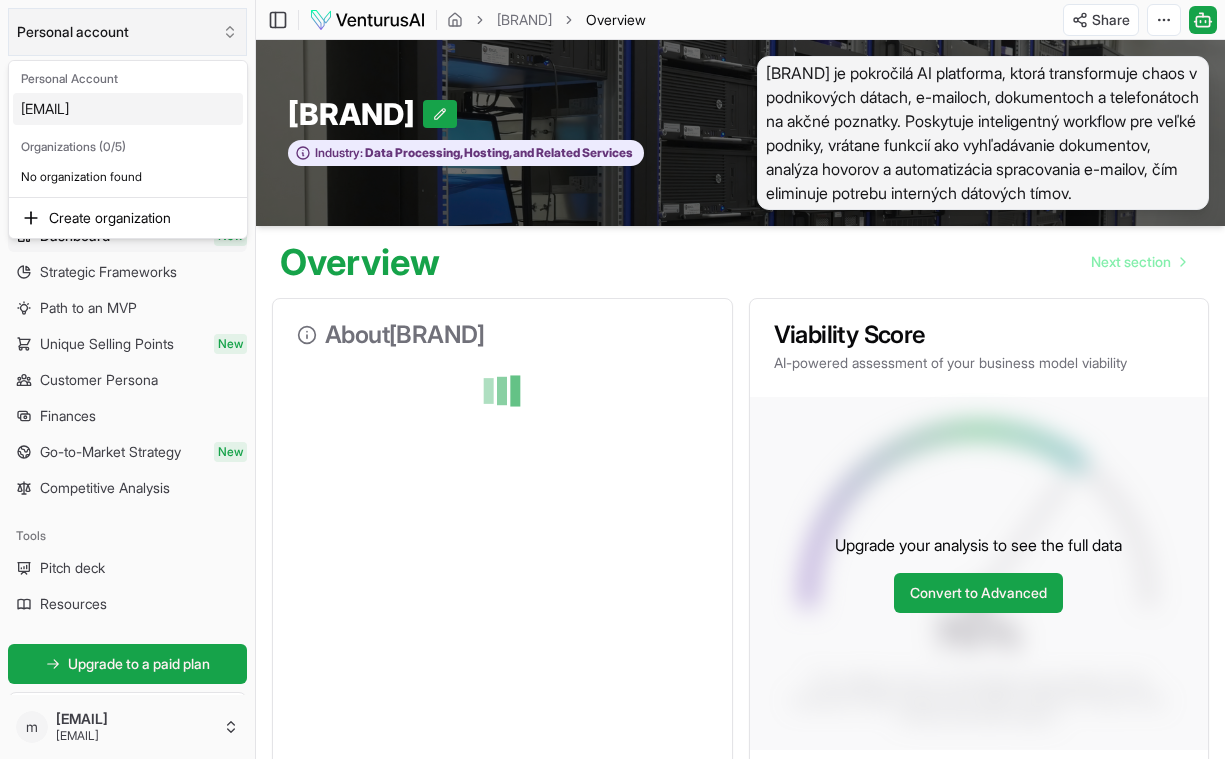 click on "We value your privacy We use cookies to enhance your browsing experience, serve personalized ads or content, and analyze our traffic. By clicking "Accept All", you consent to our use of cookies. Customize    Accept All Customize Consent Preferences   We use cookies to help you navigate efficiently and perform certain functions. You will find detailed information about all cookies under each consent category below. The cookies that are categorized as "Necessary" are stored on your browser as they are essential for enabling the basic functionalities of the site. ...  Show more Necessary Always Active Necessary cookies are required to enable the basic features of this site, such as providing secure log-in or adjusting your consent preferences. These cookies do not store any personally identifiable data. Cookie cookieyes-consent Duration 1 year Description Cookie __cf_bm Duration 1 hour Description This cookie, set by Cloudflare, is used to support Cloudflare Bot Management.  Cookie _cfuvid Duration session lidc" at bounding box center (612, 379) 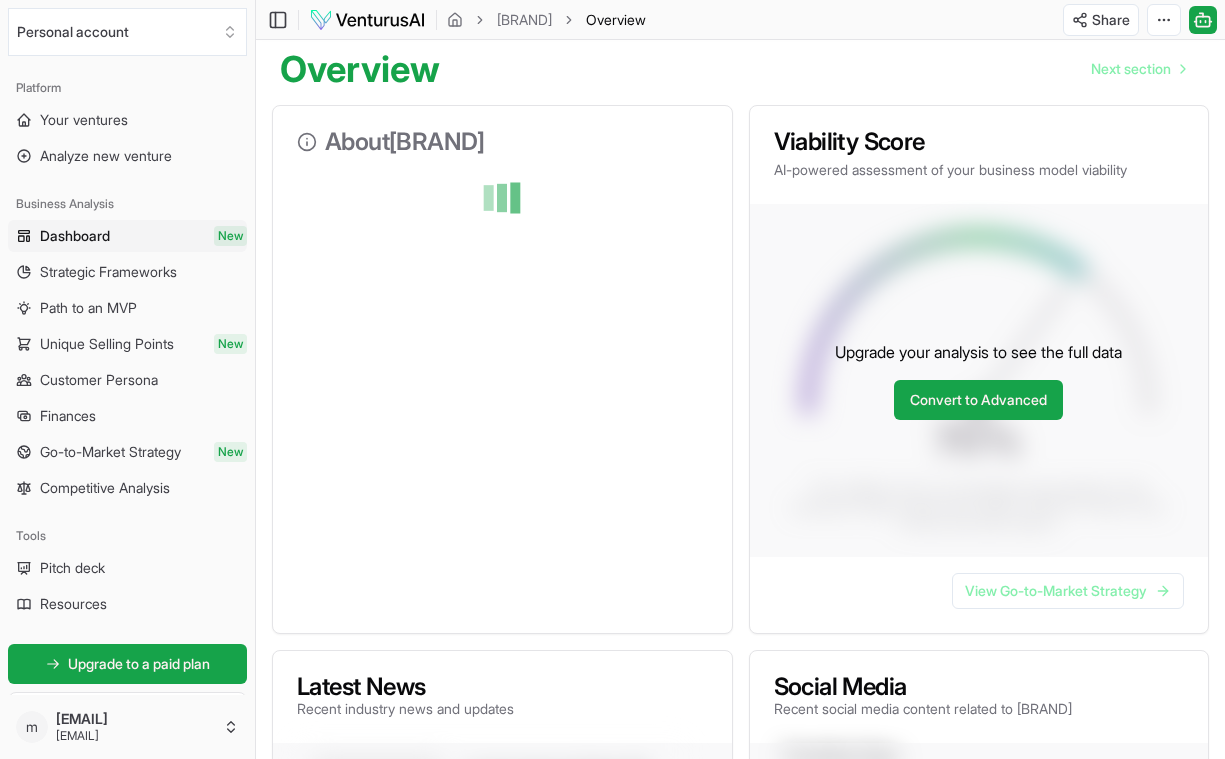scroll, scrollTop: 210, scrollLeft: 0, axis: vertical 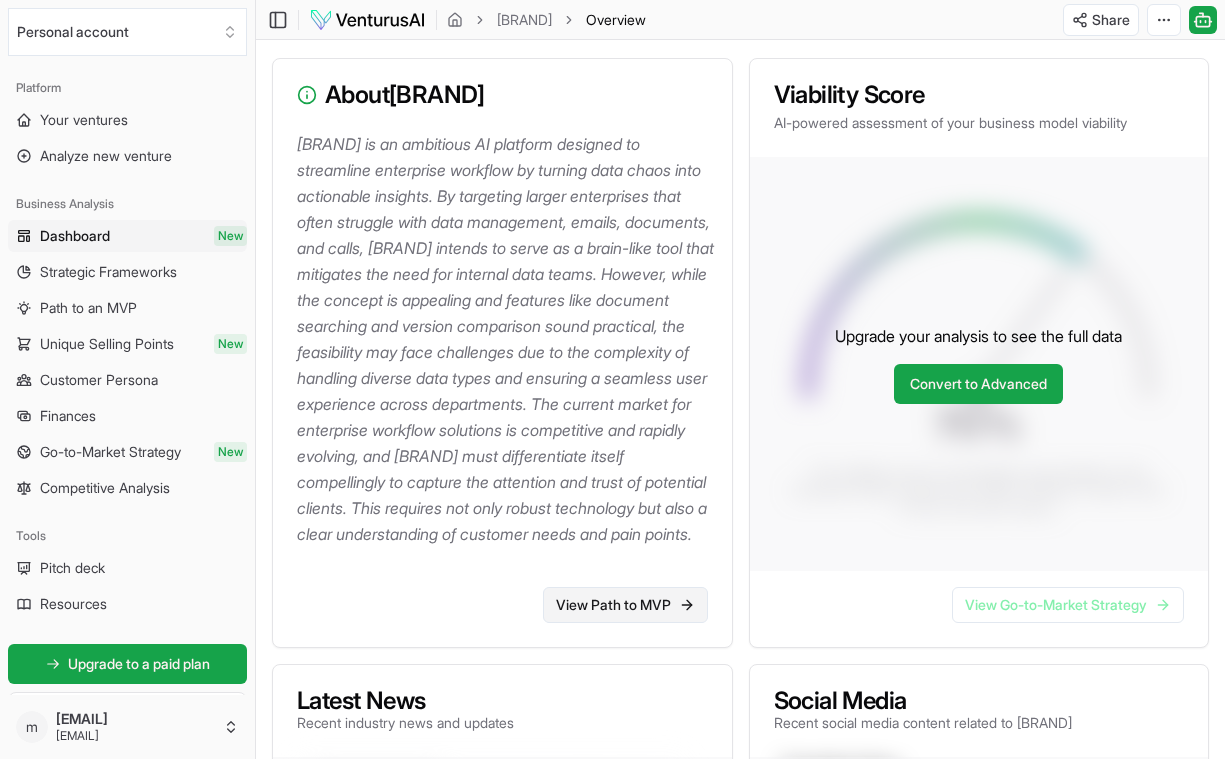 click on "View Path to MVP" at bounding box center [625, 605] 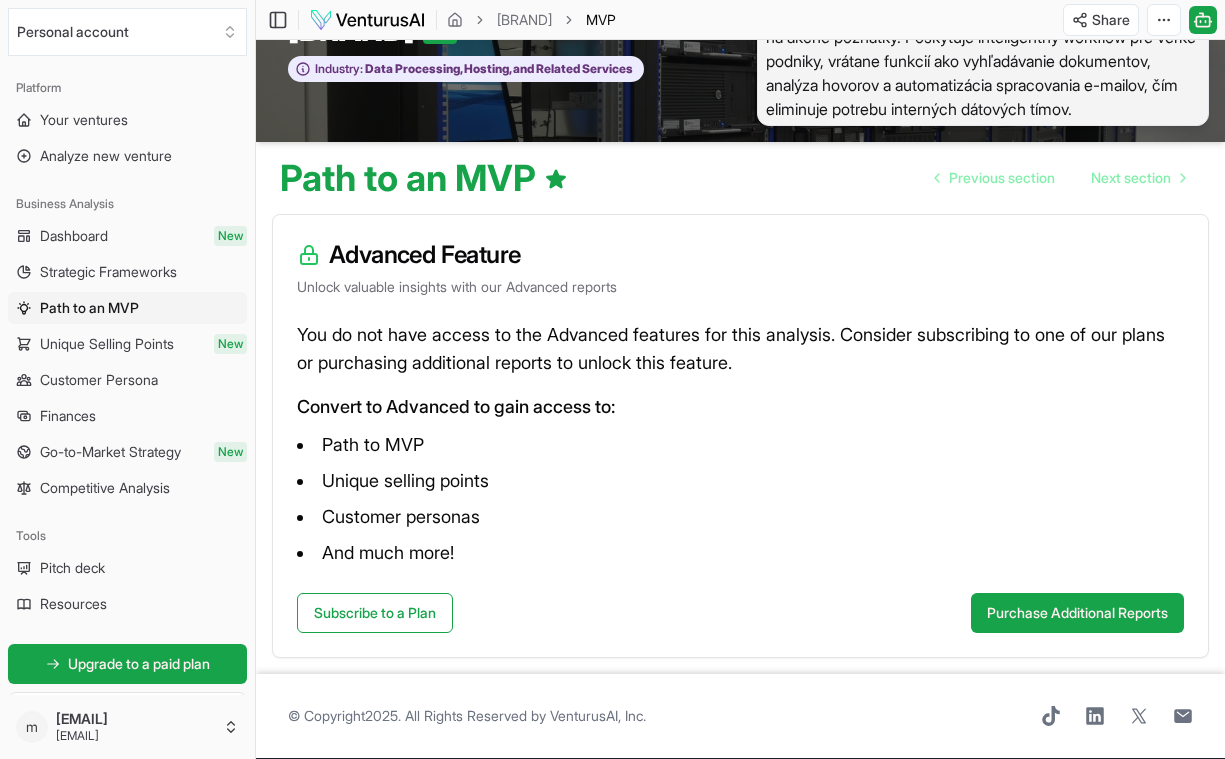 scroll, scrollTop: 84, scrollLeft: 0, axis: vertical 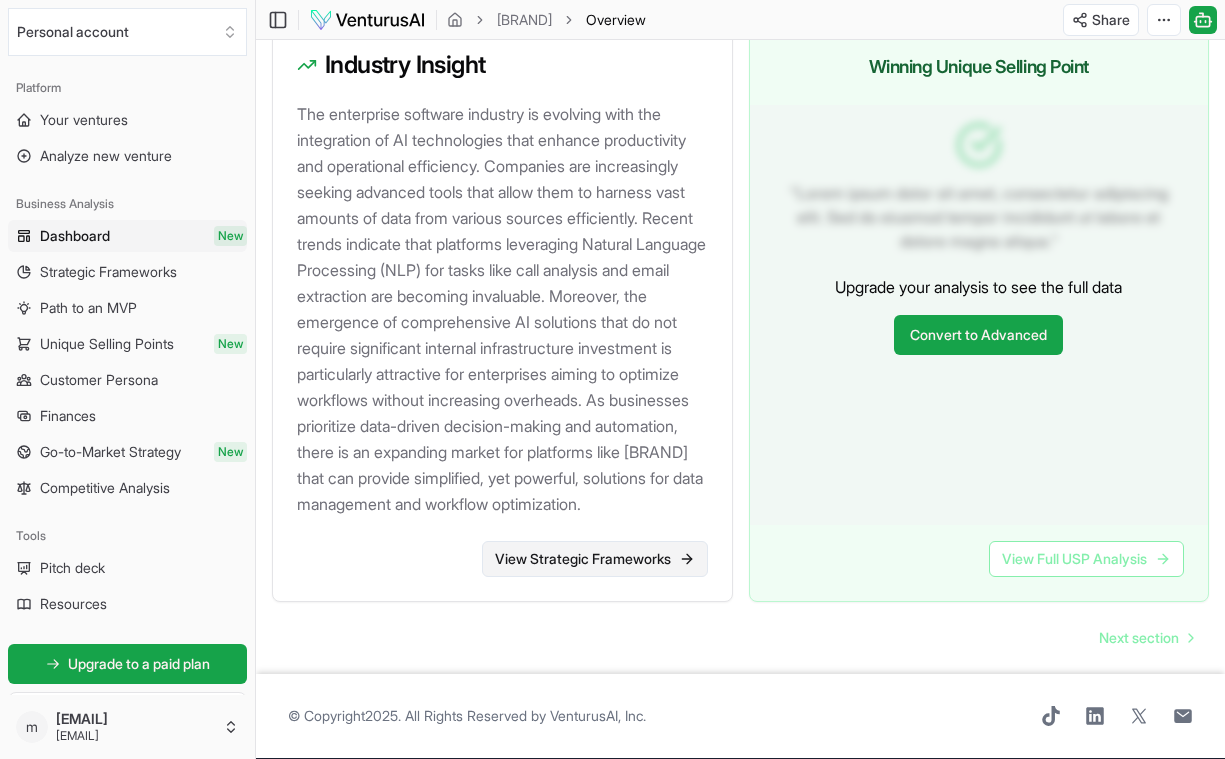 click on "View Strategic Frameworks" at bounding box center [595, 559] 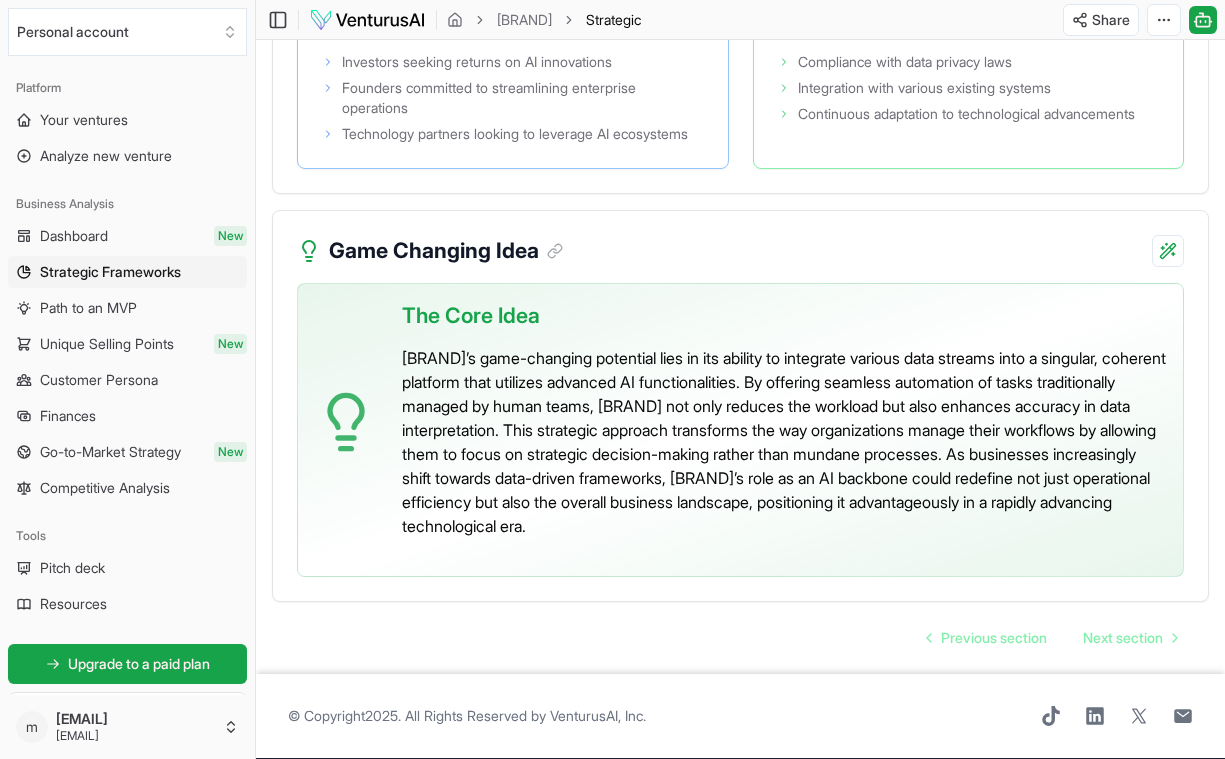 scroll, scrollTop: 4541, scrollLeft: 0, axis: vertical 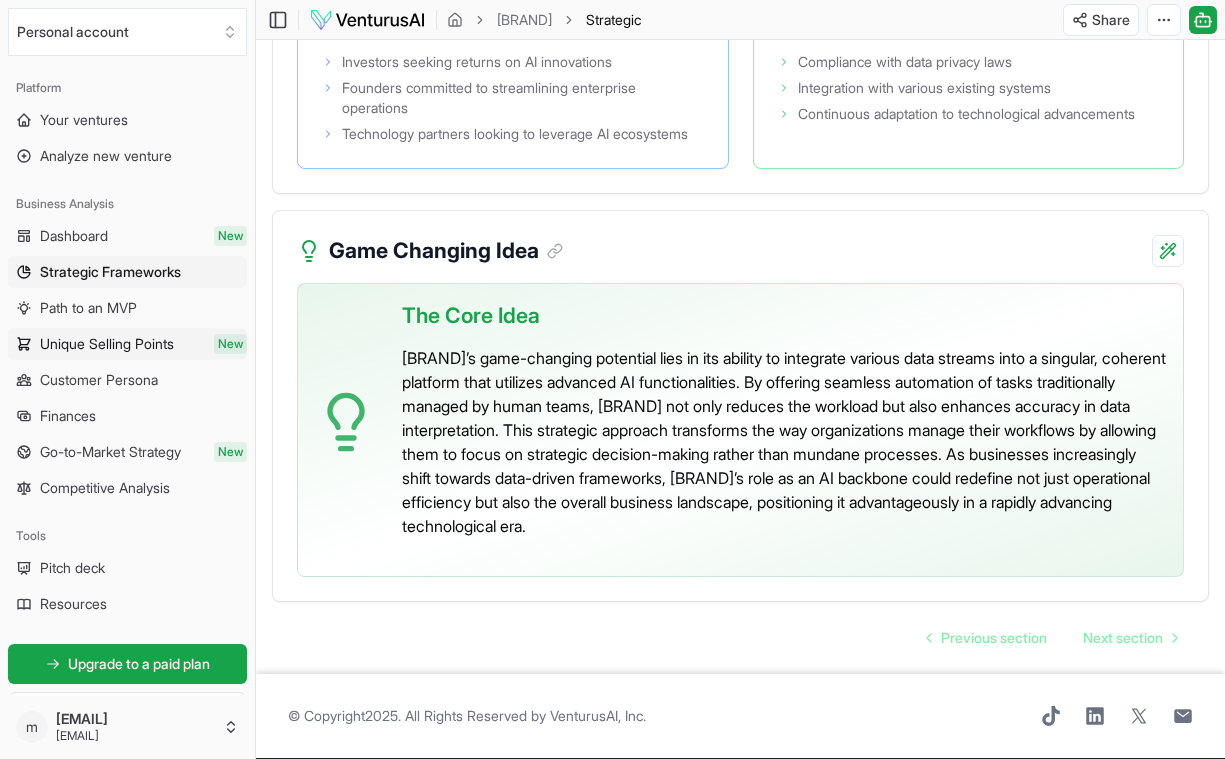 click on "Unique Selling Points" at bounding box center [107, 344] 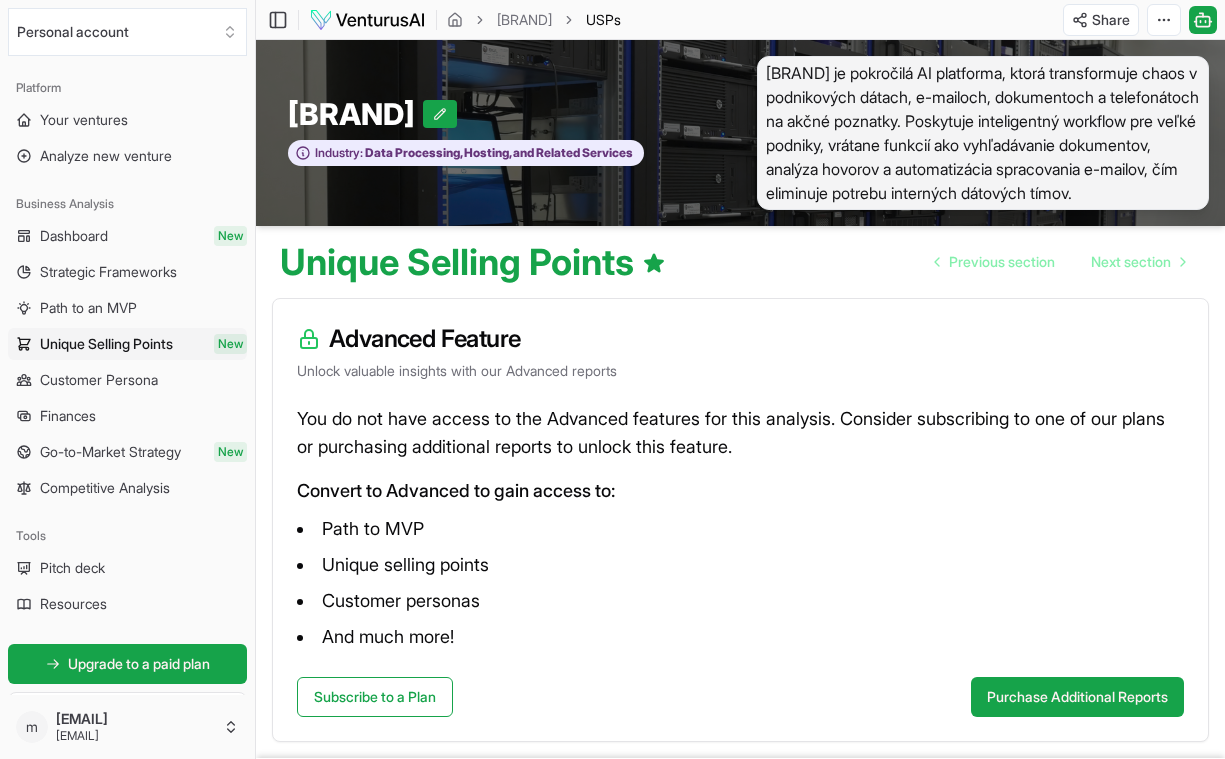 scroll, scrollTop: 0, scrollLeft: 0, axis: both 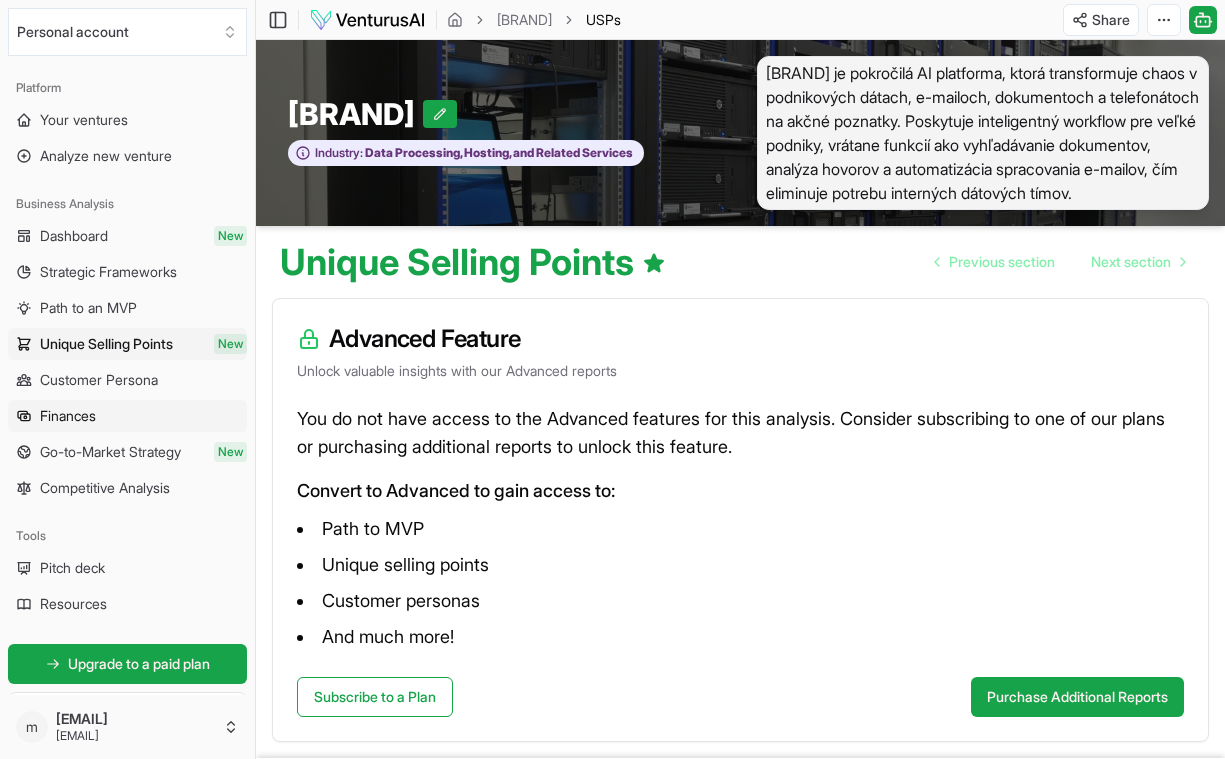 click on "Finances" at bounding box center [68, 416] 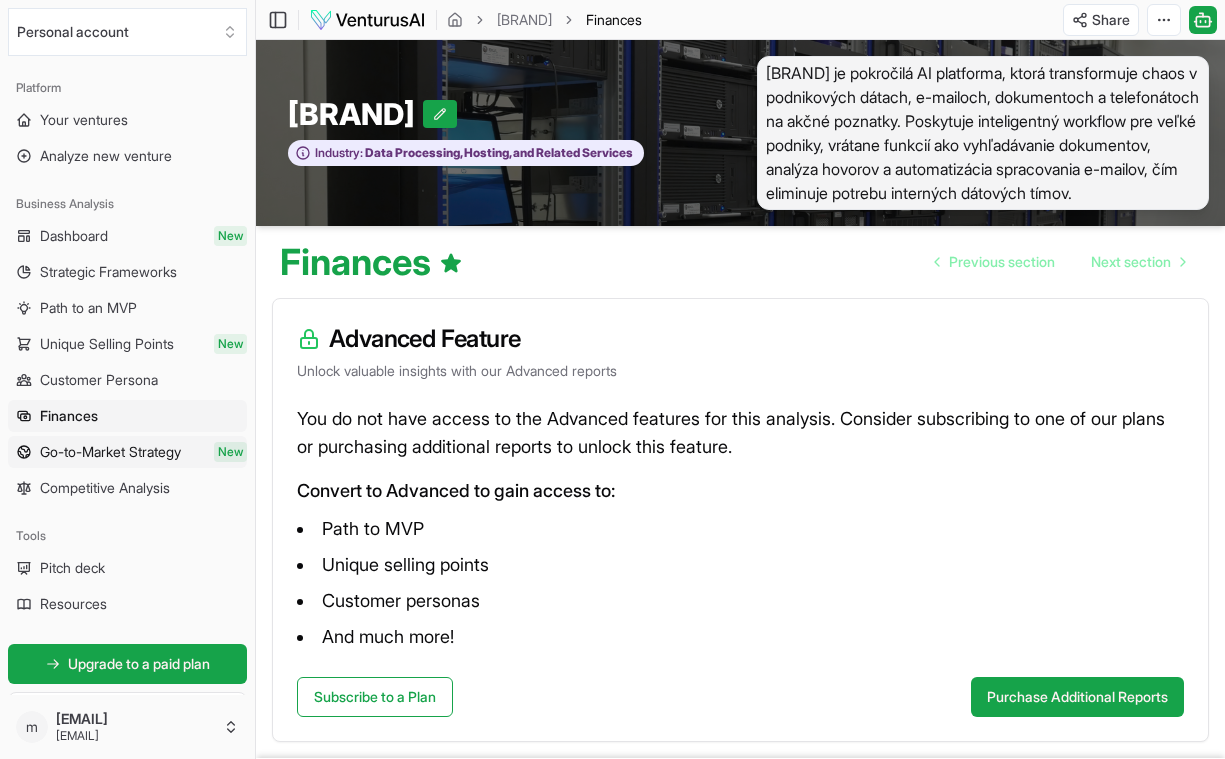click on "Go-to-Market Strategy New" at bounding box center [127, 452] 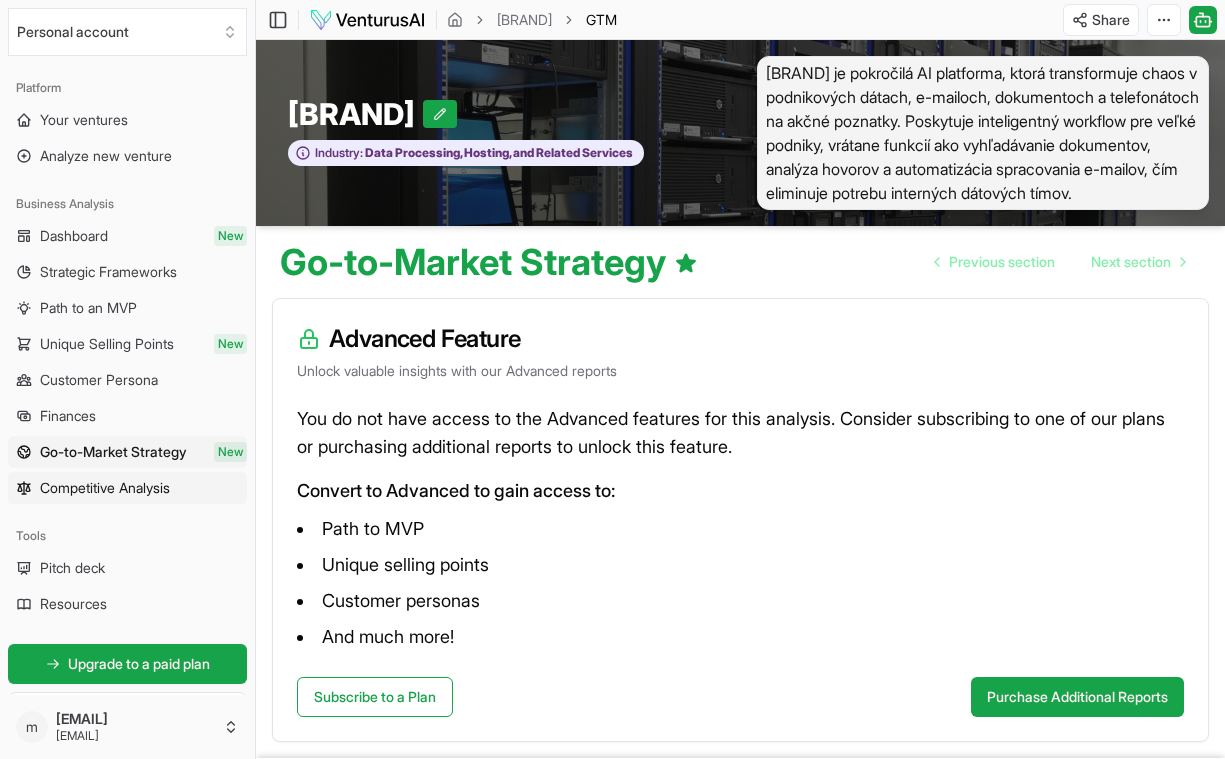 click on "Competitive Analysis" at bounding box center [105, 488] 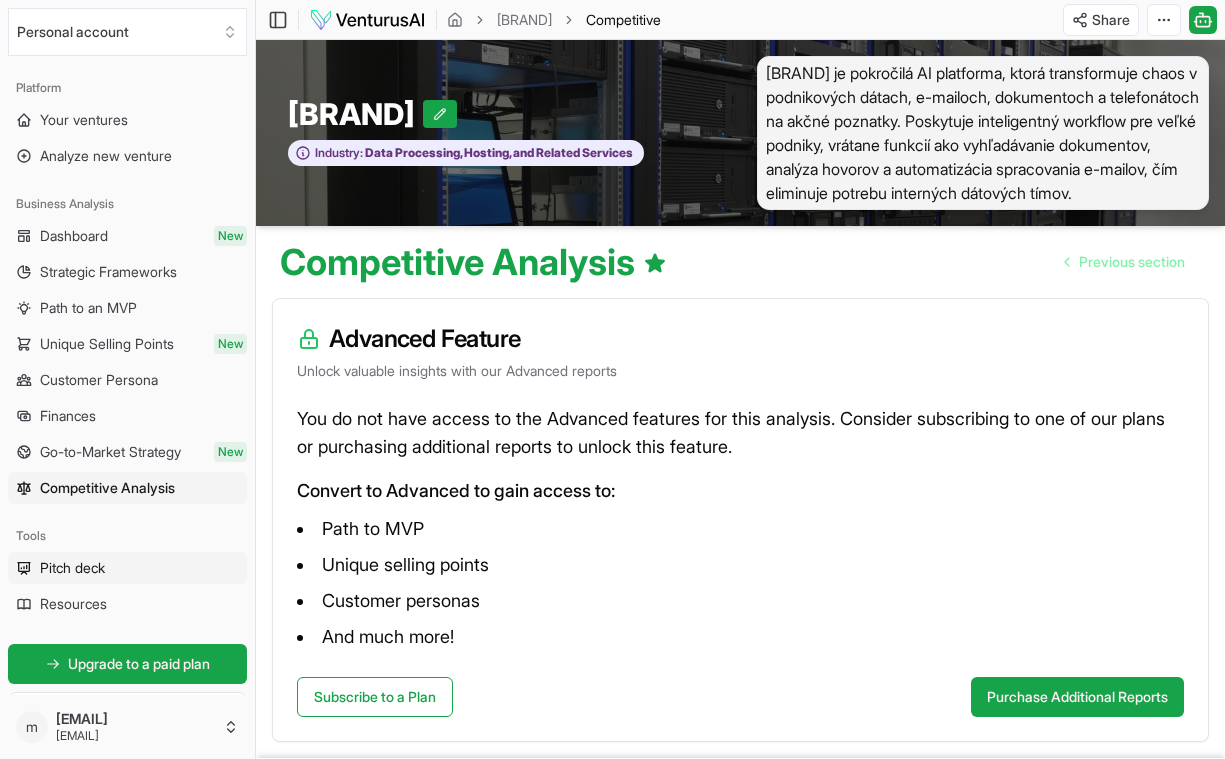 click on "Pitch deck" at bounding box center [72, 568] 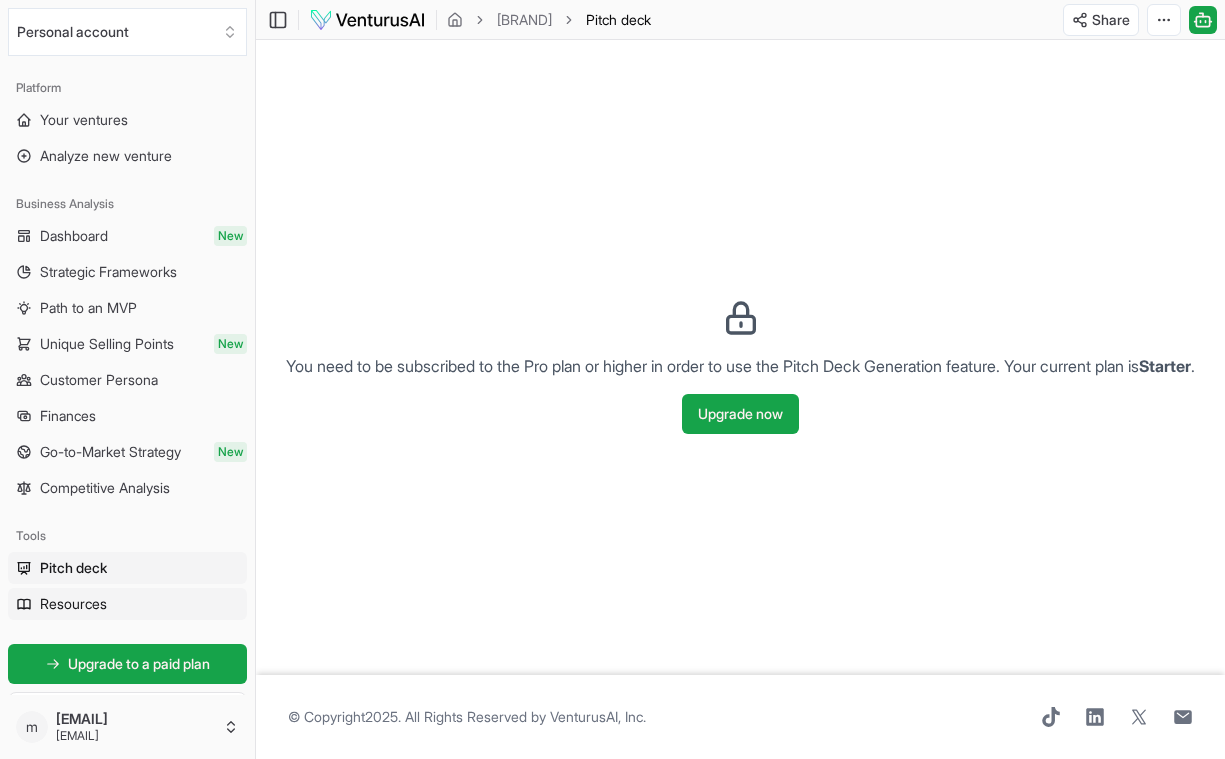 click on "Resources" at bounding box center (73, 604) 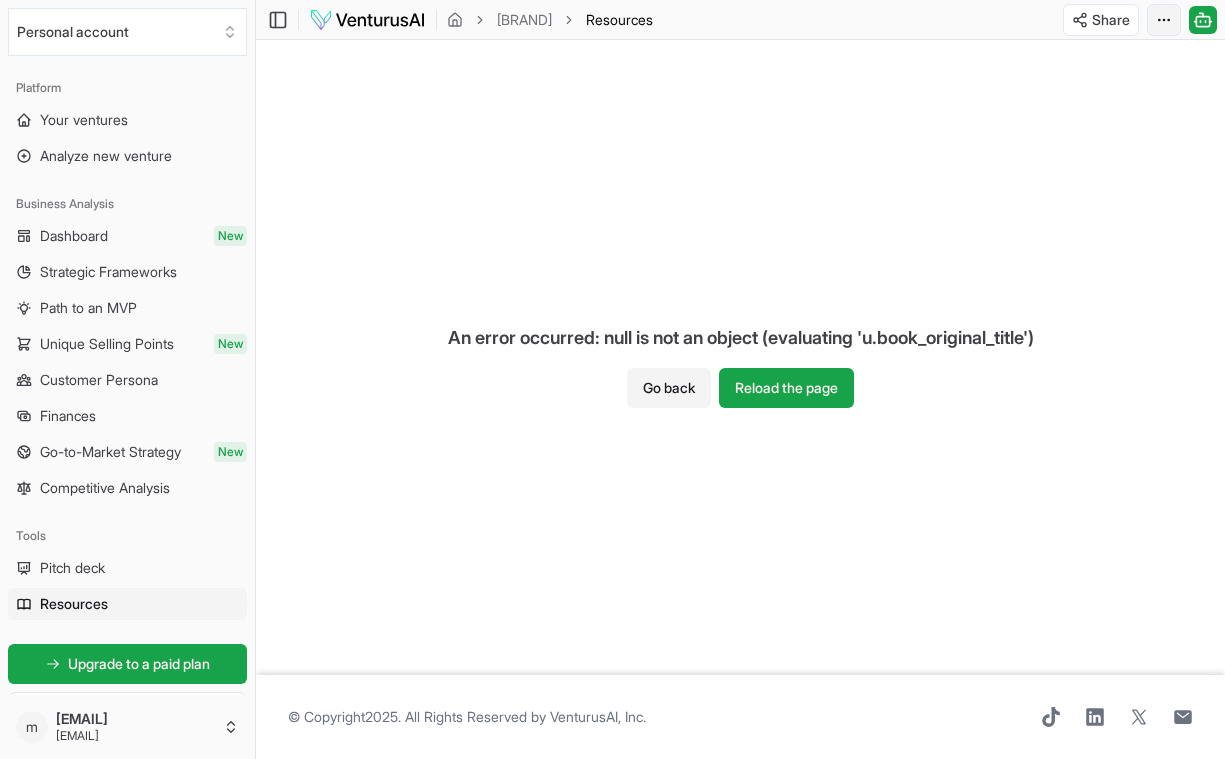 click on "We value your privacy We use cookies to enhance your browsing experience, serve personalized ads or content, and analyze our traffic. By clicking "Accept All", you consent to our use of cookies. Customize    Accept All Customize Consent Preferences   We use cookies to help you navigate efficiently and perform certain functions. You will find detailed information about all cookies under each consent category below. The cookies that are categorized as "Necessary" are stored on your browser as they are essential for enabling the basic functionalities of the site. ...  Show more Necessary Always Active Necessary cookies are required to enable the basic features of this site, such as providing secure log-in or adjusting your consent preferences. These cookies do not store any personally identifiable data. Cookie cookieyes-consent Duration 1 year Description Cookie __cf_bm Duration 1 hour Description This cookie, set by Cloudflare, is used to support Cloudflare Bot Management.  Cookie _cfuvid Duration session lidc" at bounding box center (612, 379) 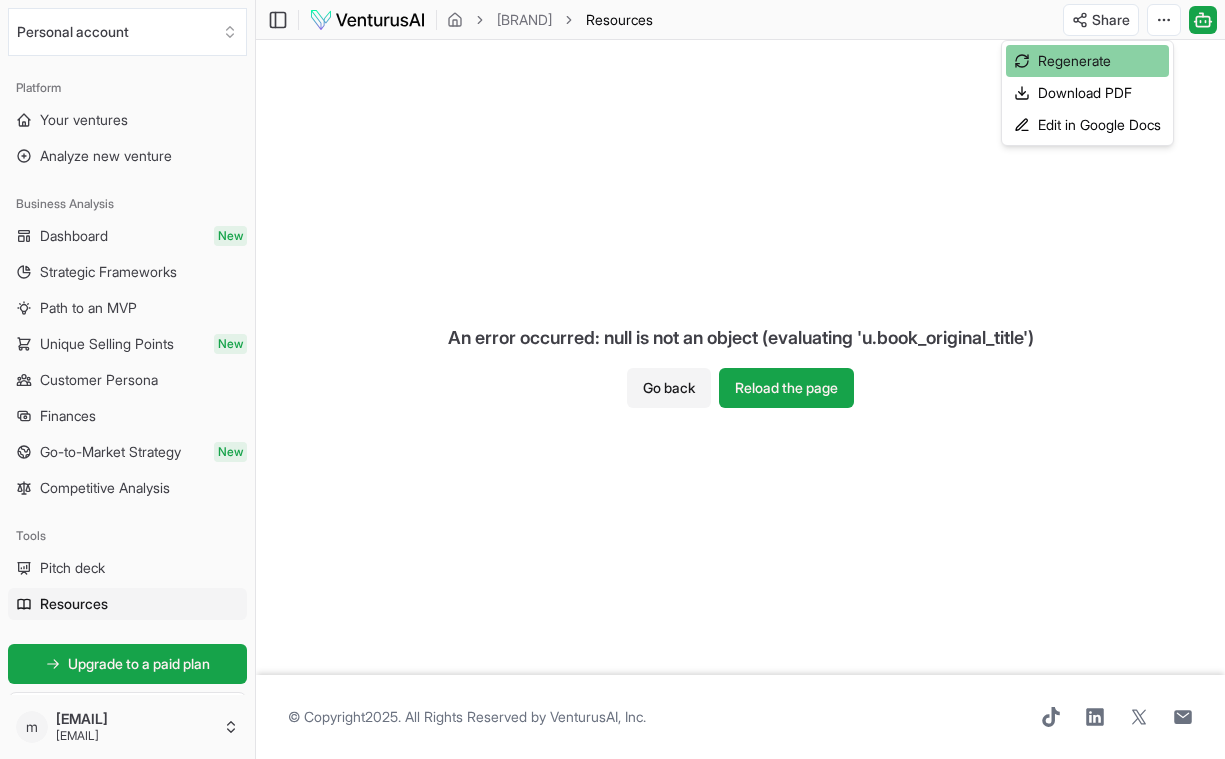 click on "Regenerate" at bounding box center (1087, 61) 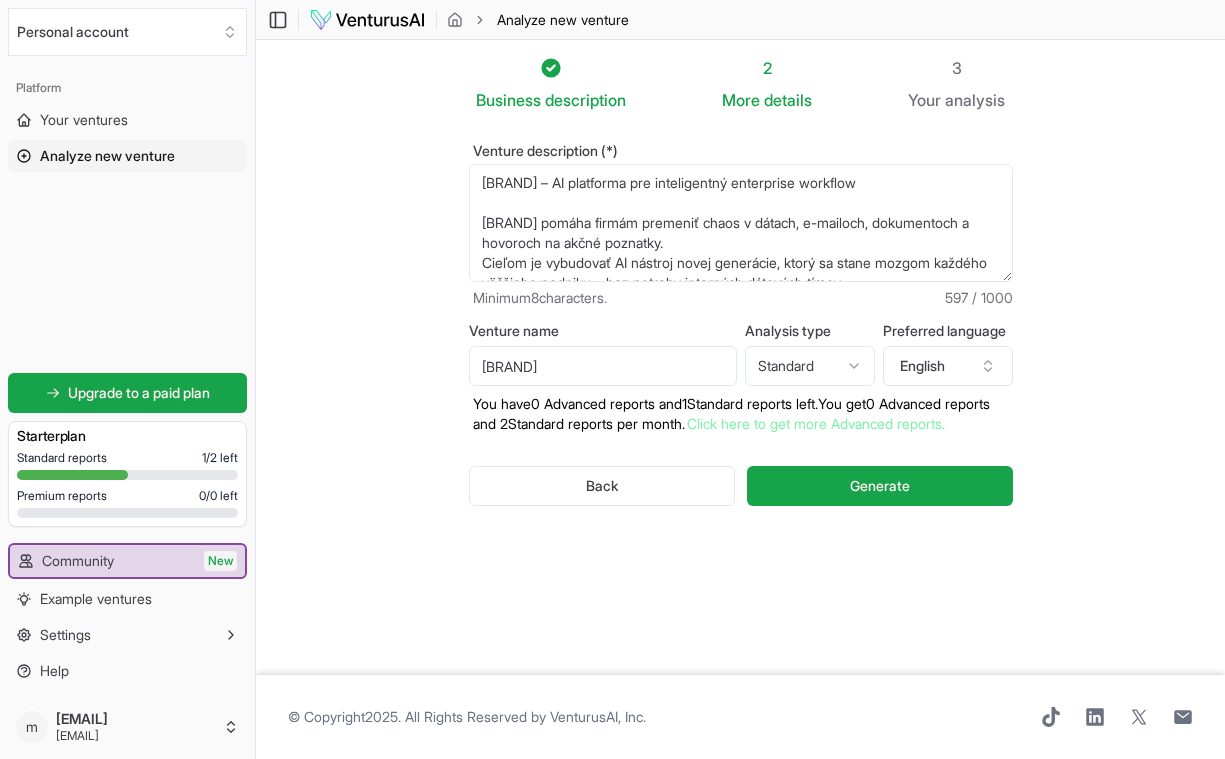 scroll, scrollTop: 0, scrollLeft: 0, axis: both 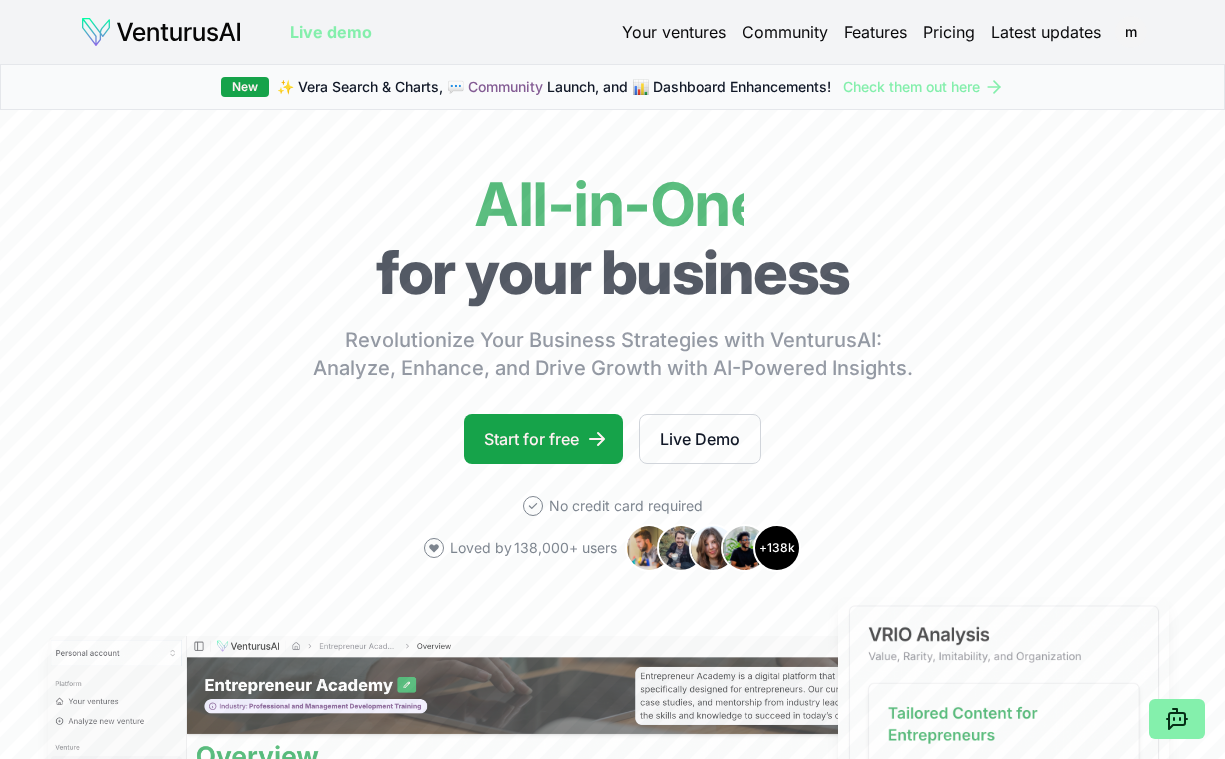 click on "Pricing" at bounding box center [949, 32] 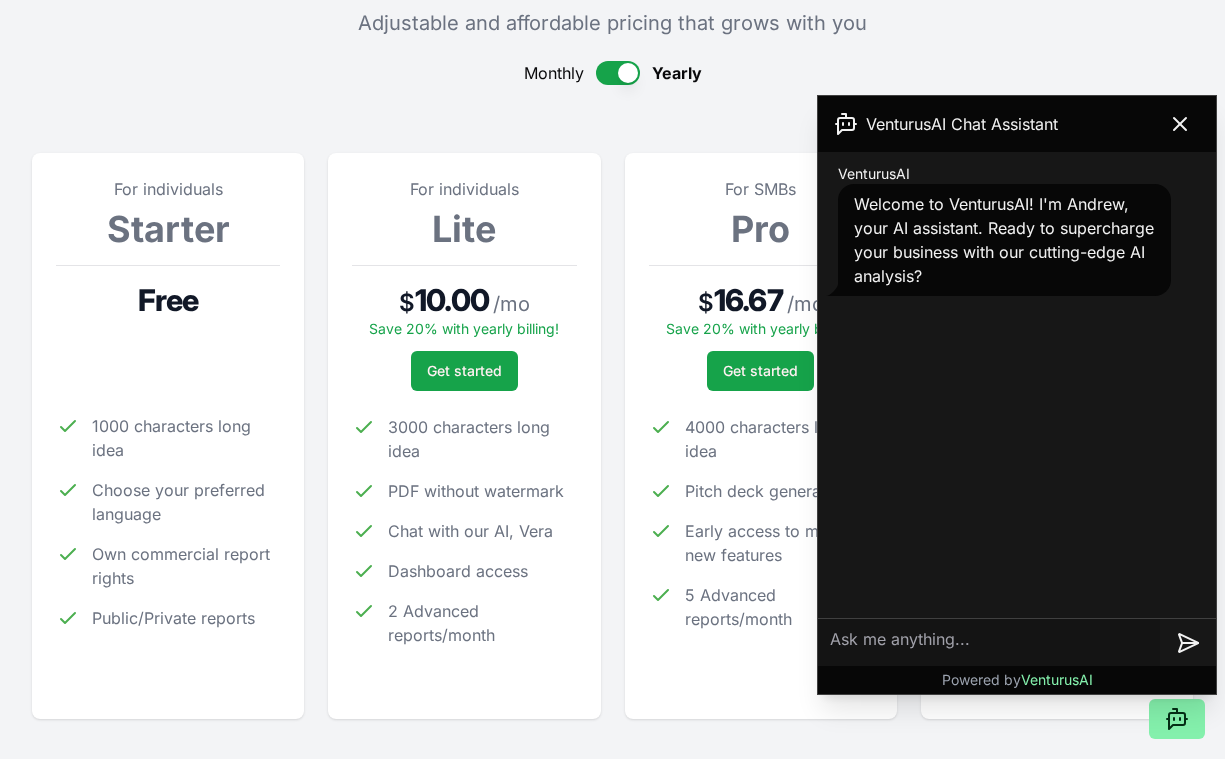 scroll, scrollTop: 165, scrollLeft: 0, axis: vertical 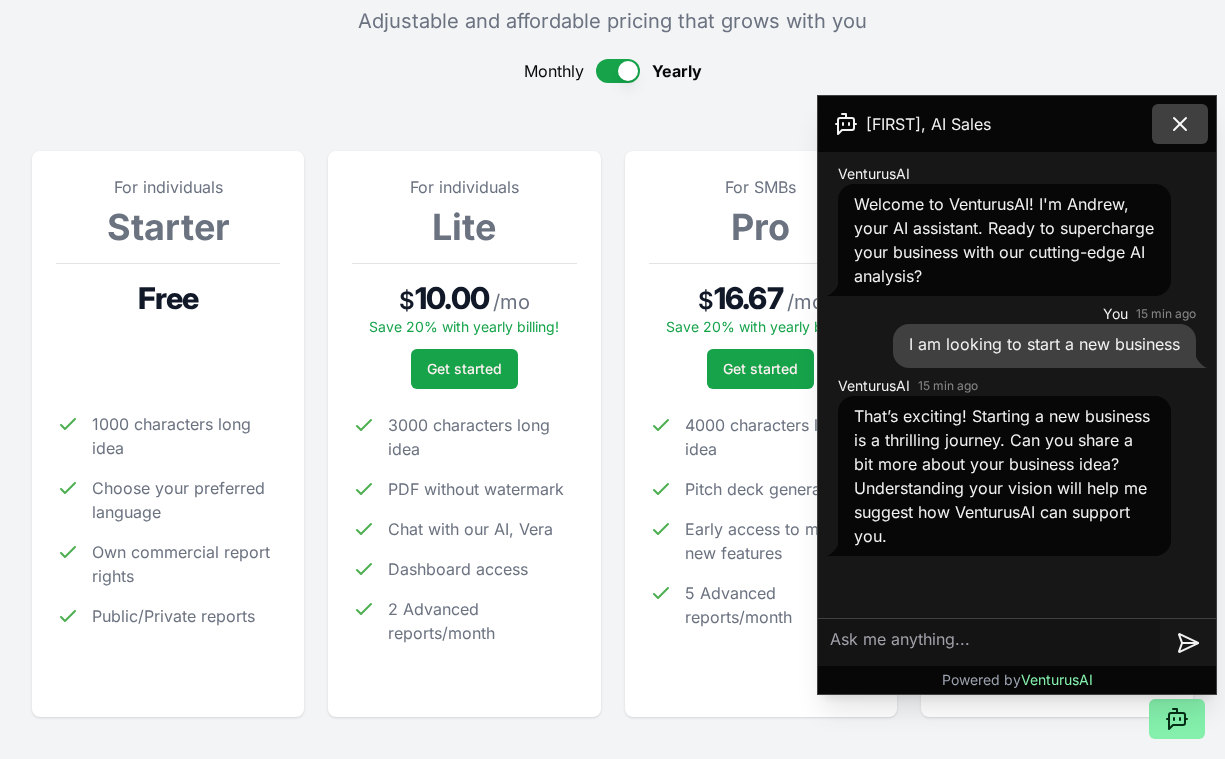 click 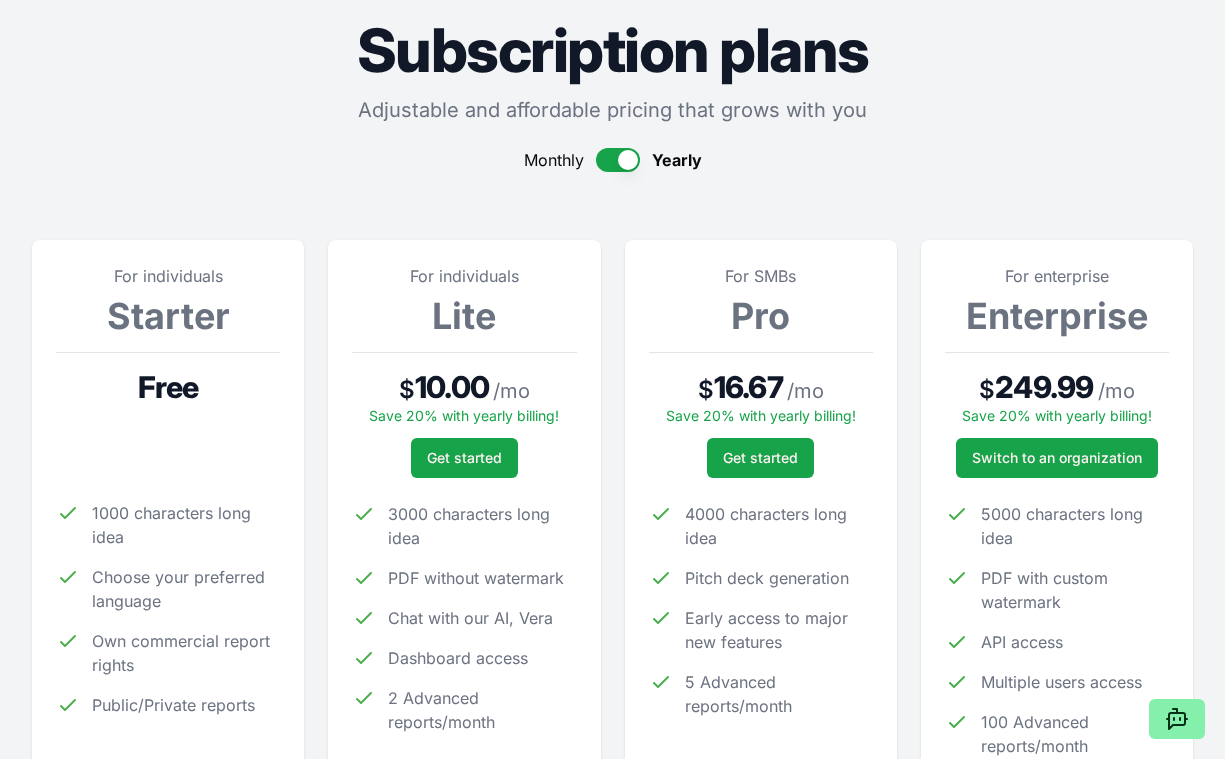 scroll, scrollTop: 55, scrollLeft: 0, axis: vertical 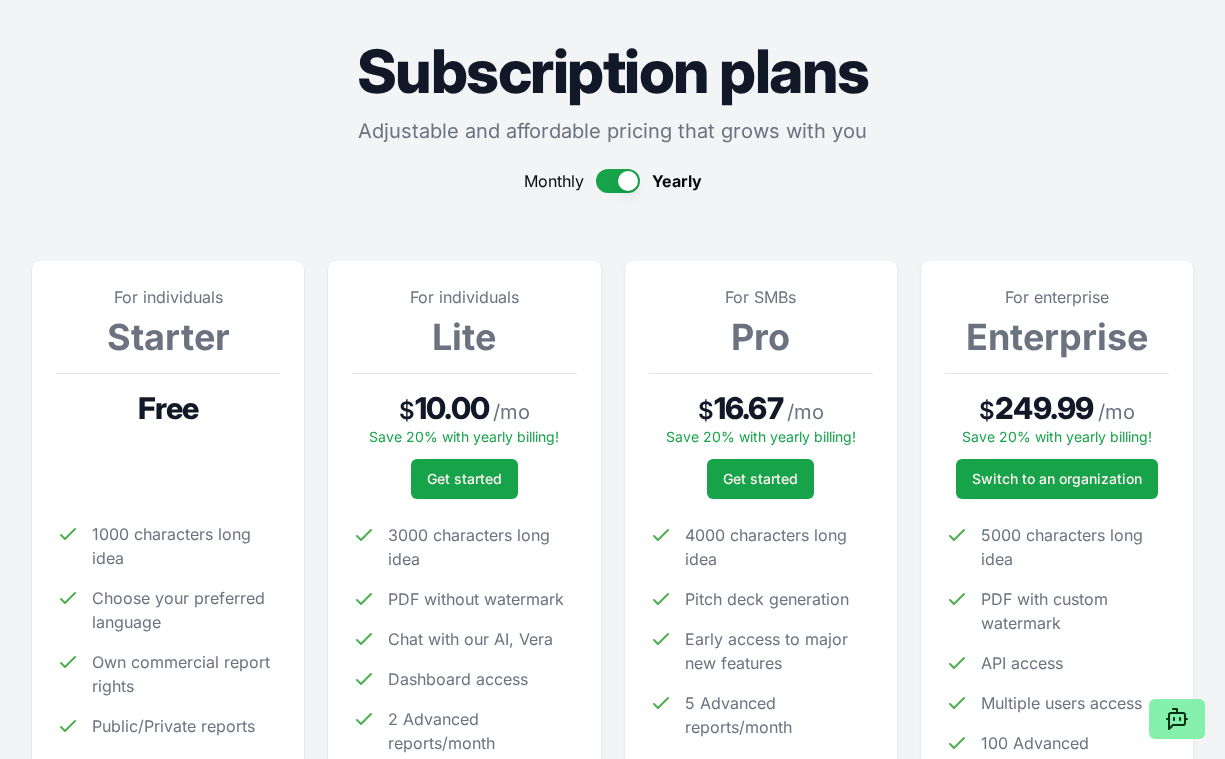 click at bounding box center [618, 181] 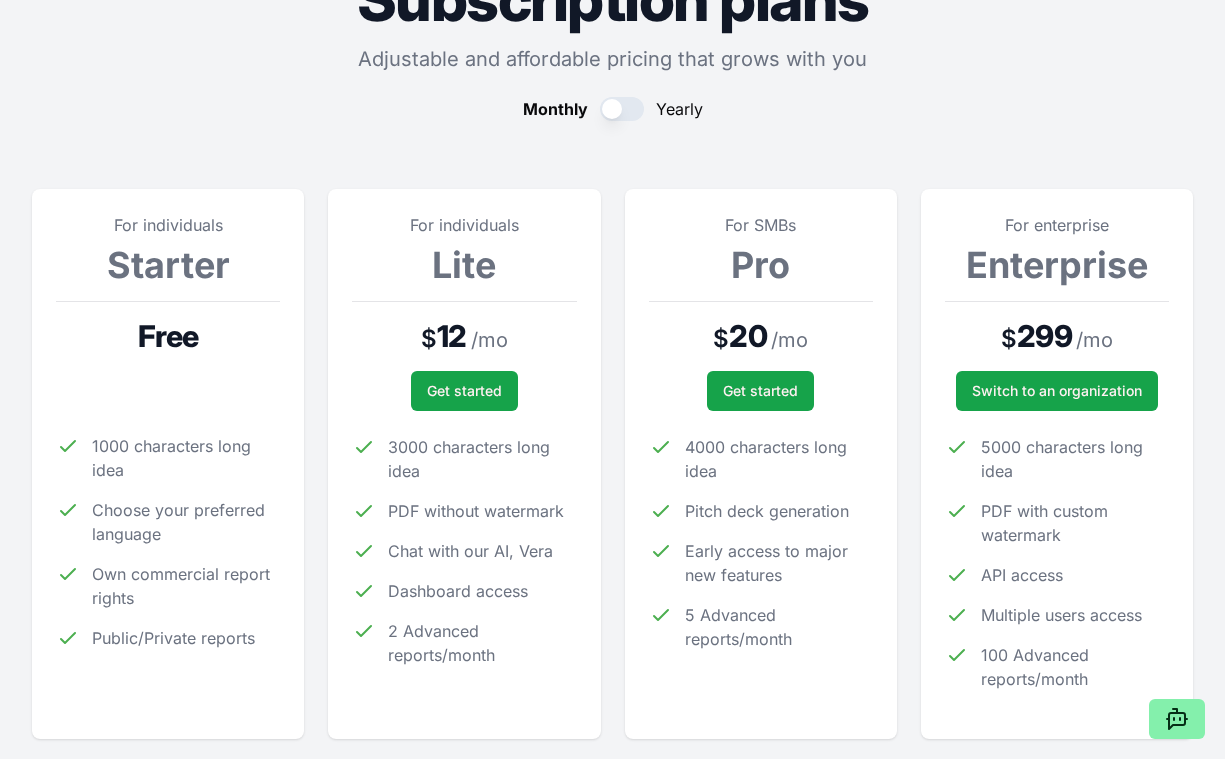 scroll, scrollTop: 142, scrollLeft: 0, axis: vertical 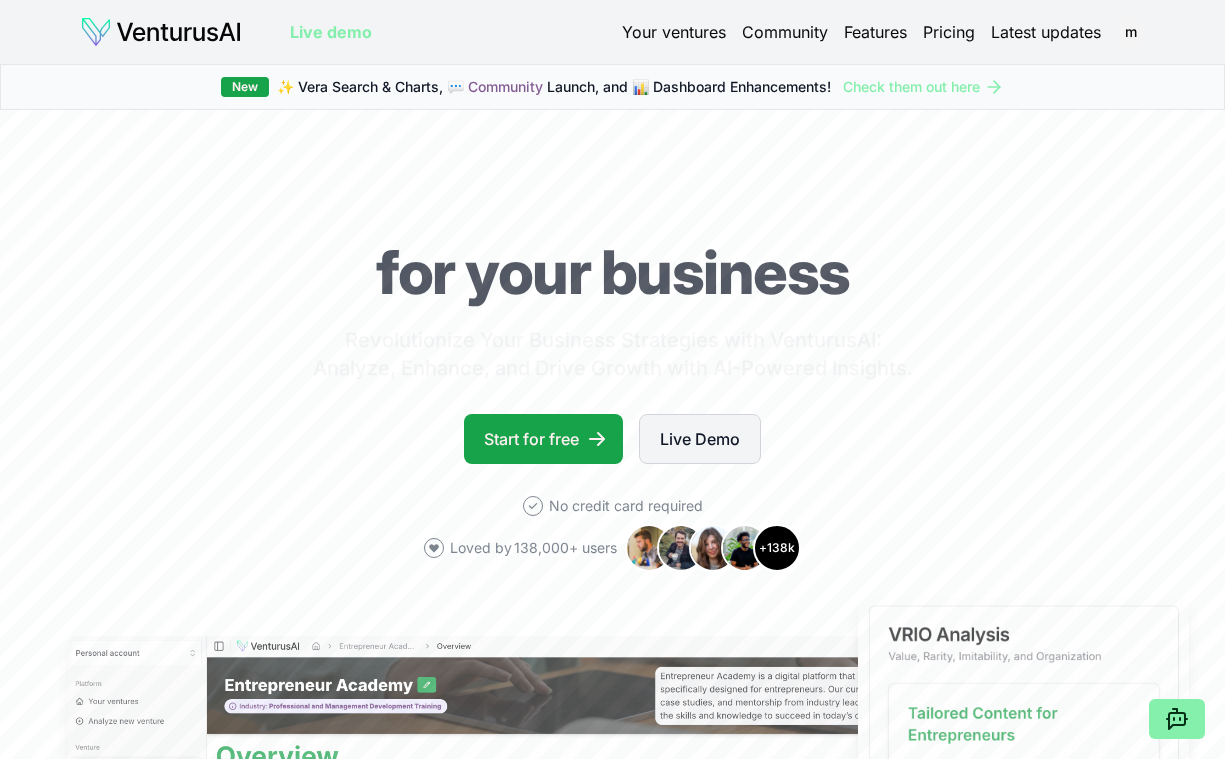 click on "Live Demo" at bounding box center (700, 439) 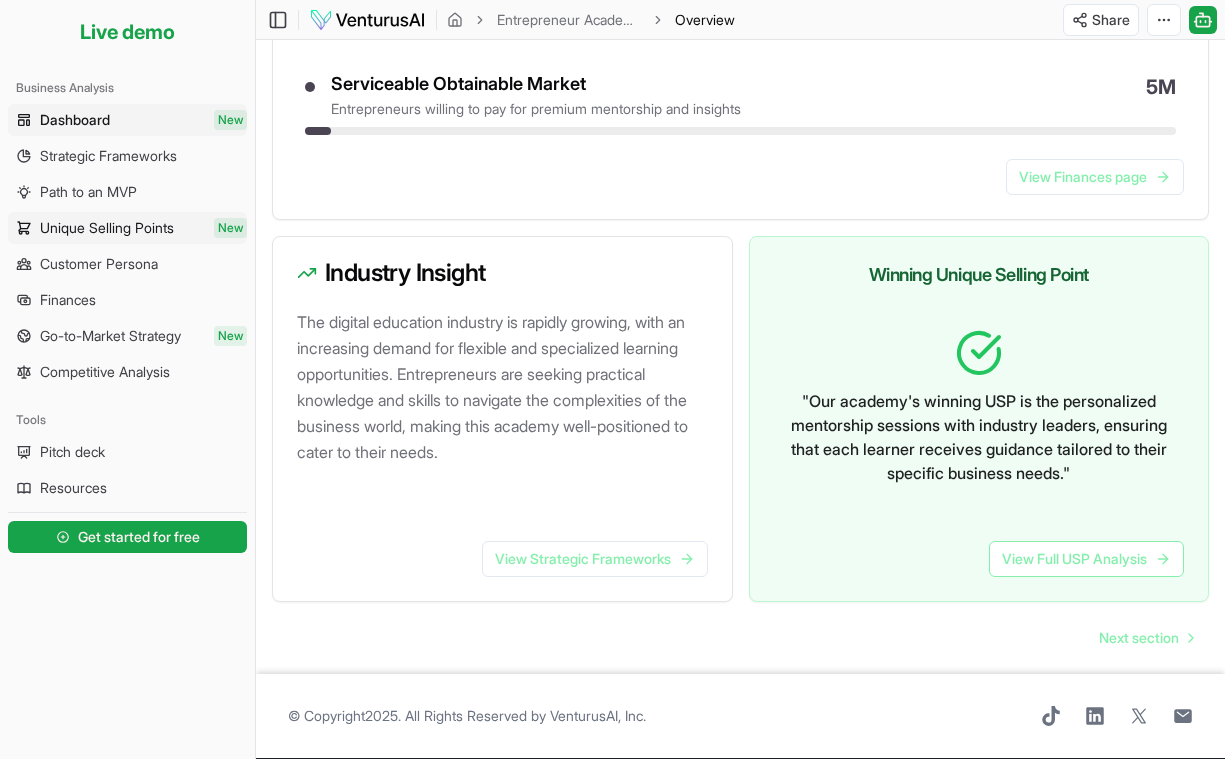 scroll, scrollTop: 1103, scrollLeft: 0, axis: vertical 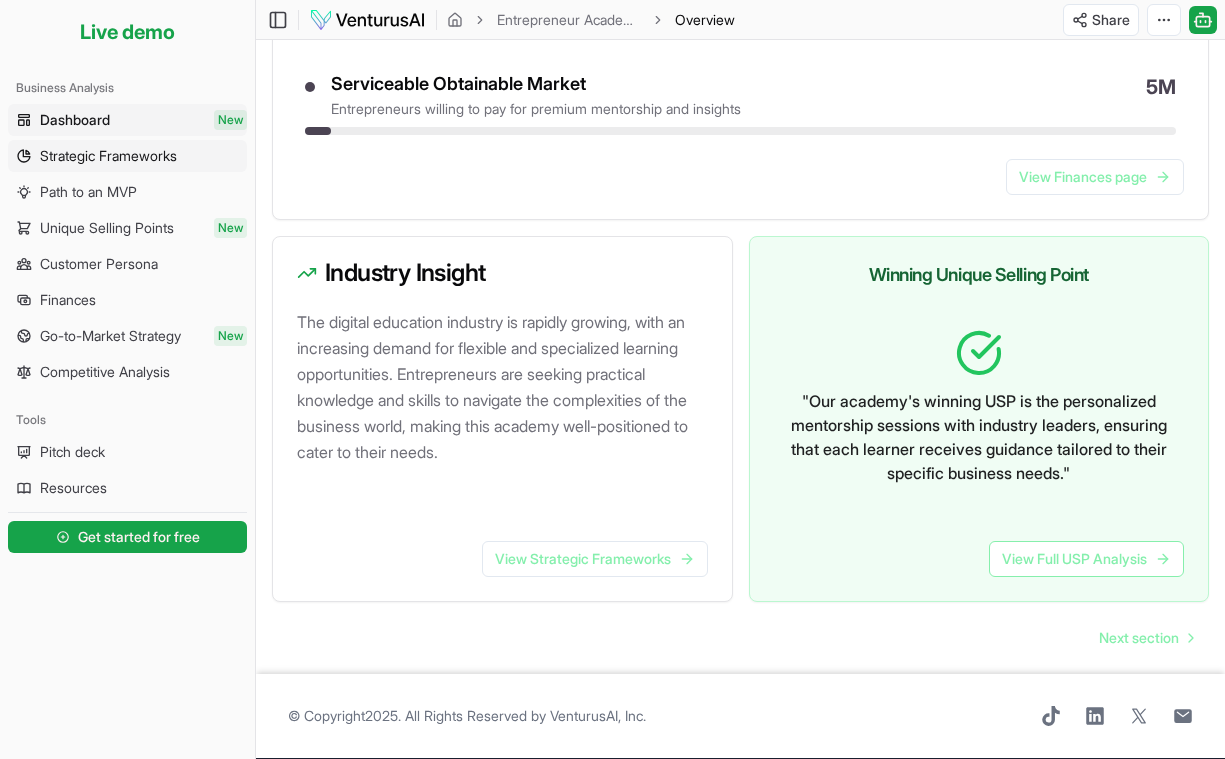 click on "Strategic Frameworks" at bounding box center [108, 156] 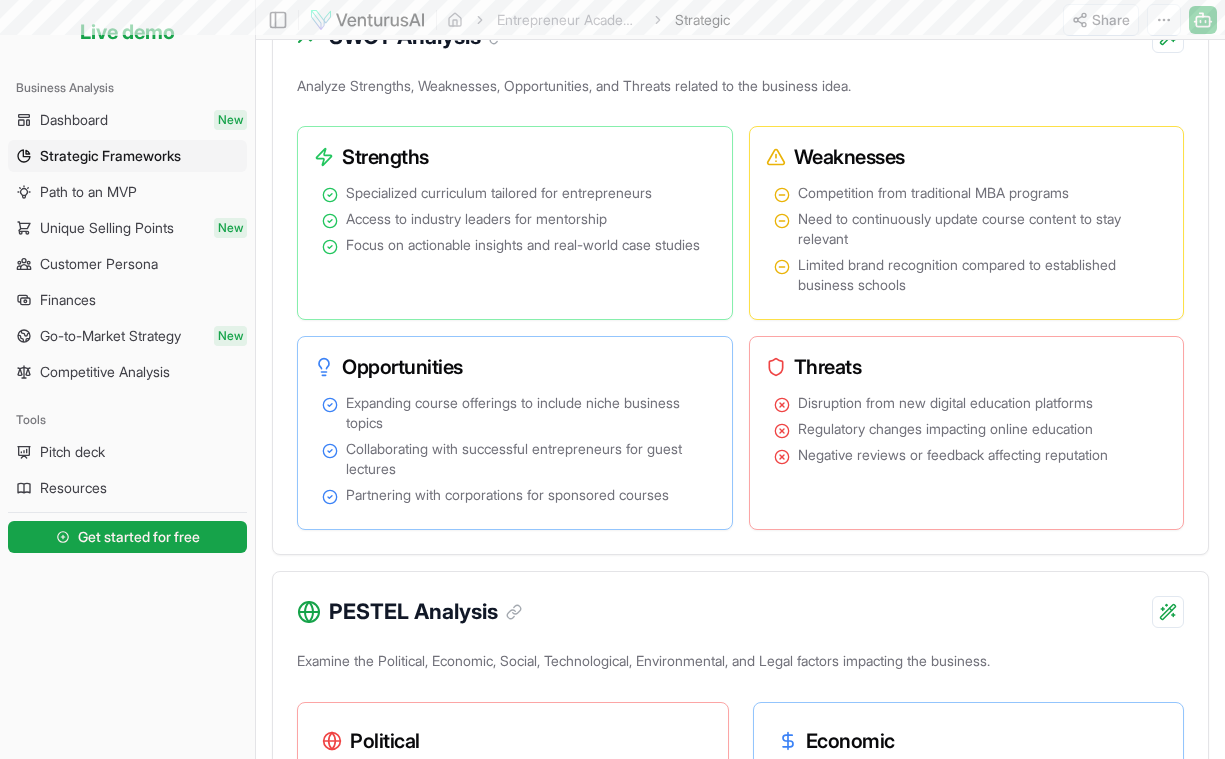 scroll, scrollTop: 0, scrollLeft: 0, axis: both 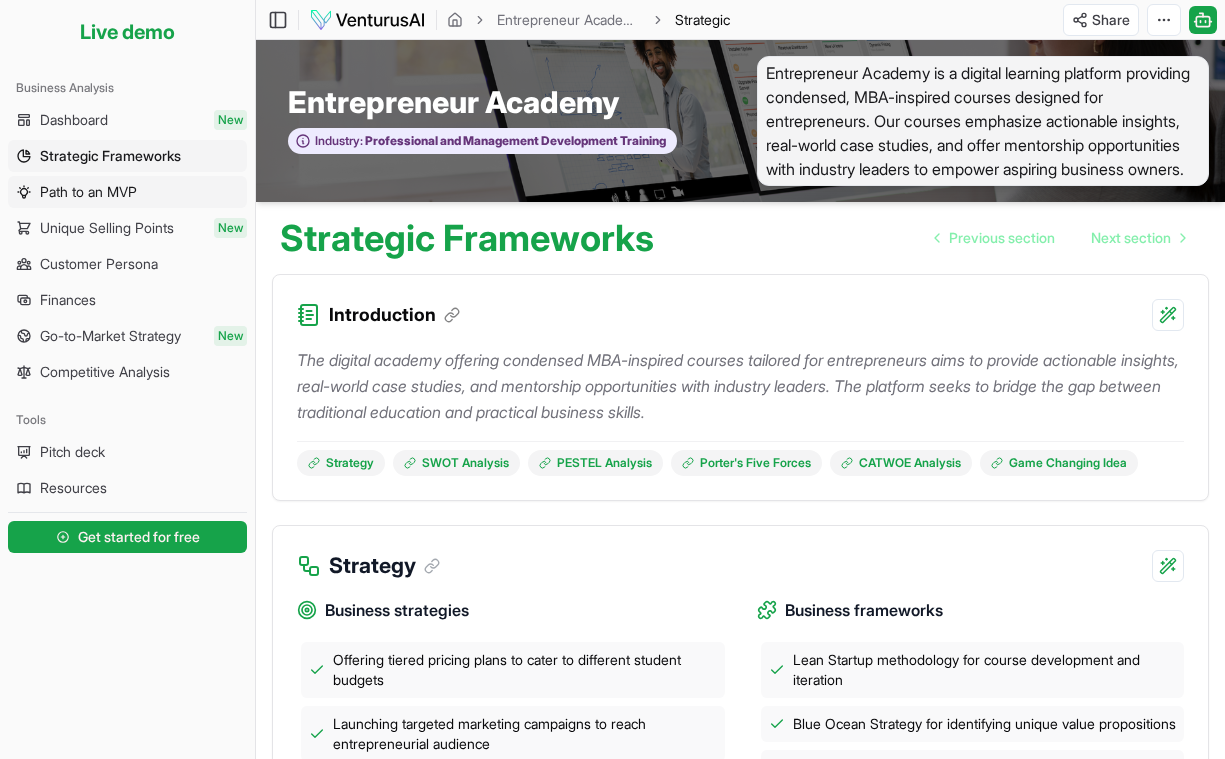 click on "Path to an MVP" at bounding box center (88, 192) 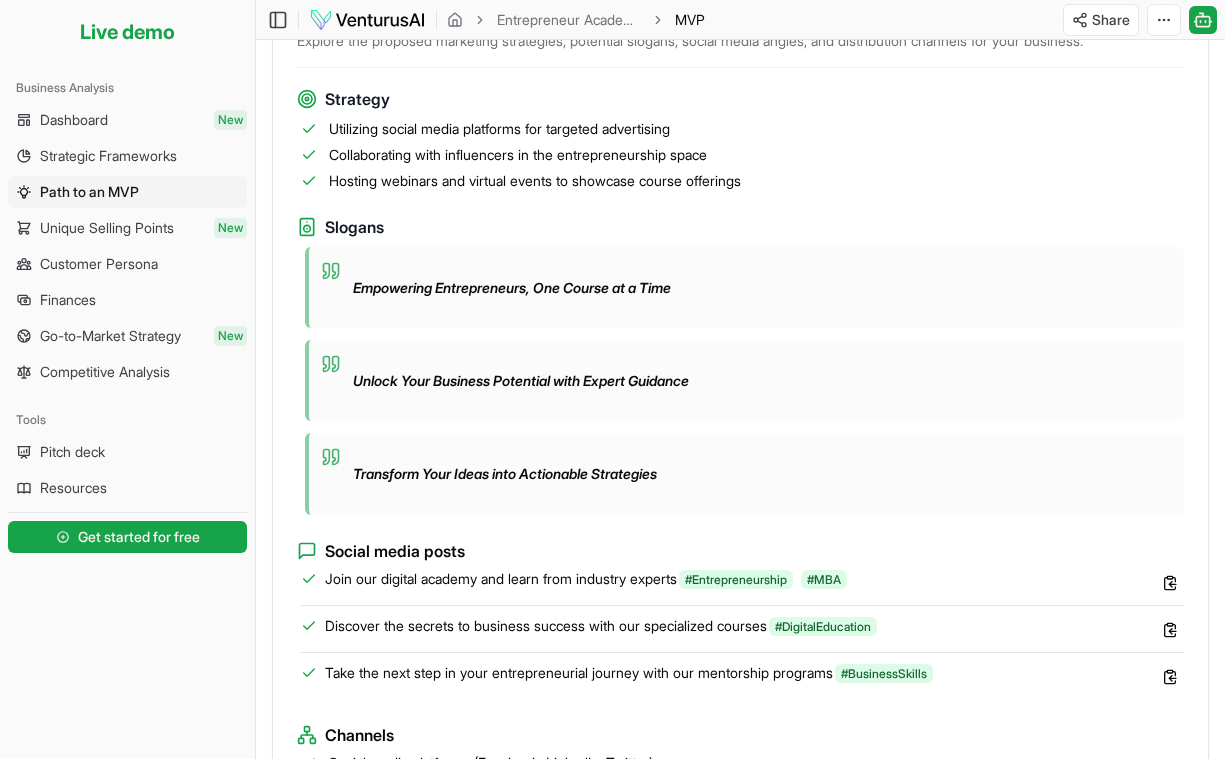 scroll, scrollTop: 1466, scrollLeft: 0, axis: vertical 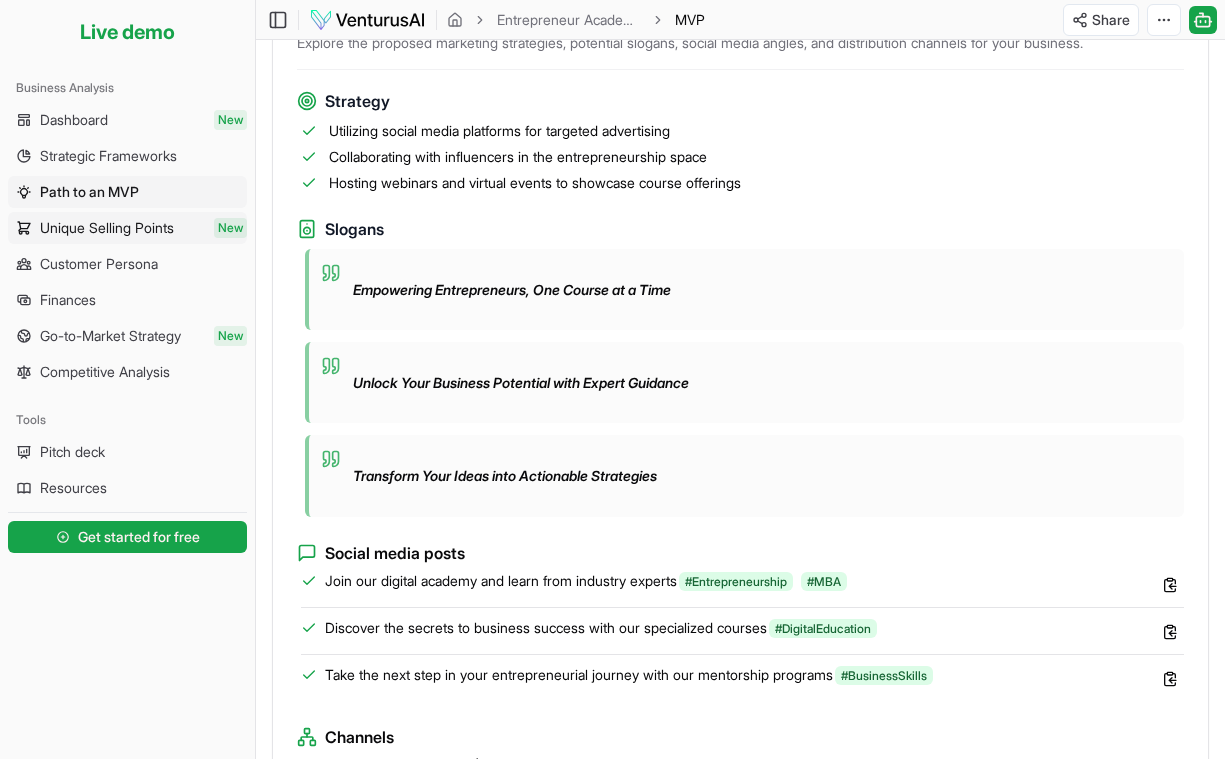 click on "Unique Selling Points" at bounding box center (107, 228) 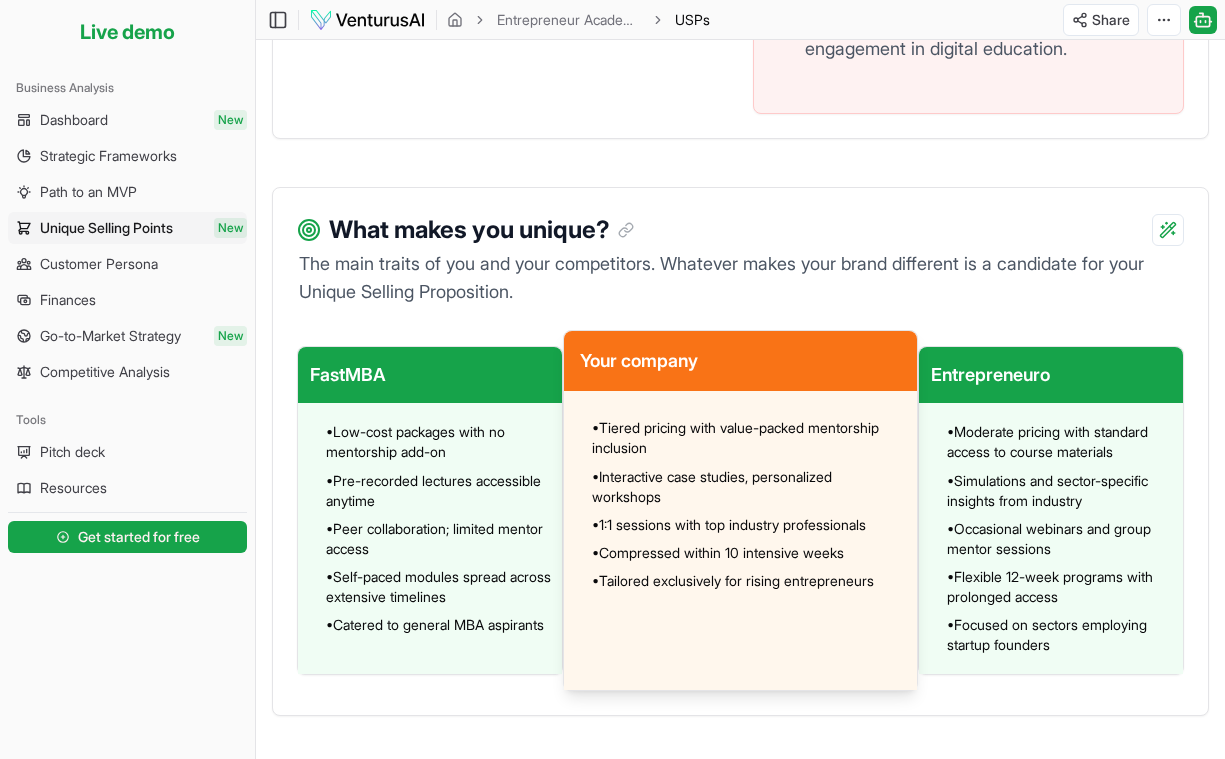 scroll, scrollTop: 1416, scrollLeft: 0, axis: vertical 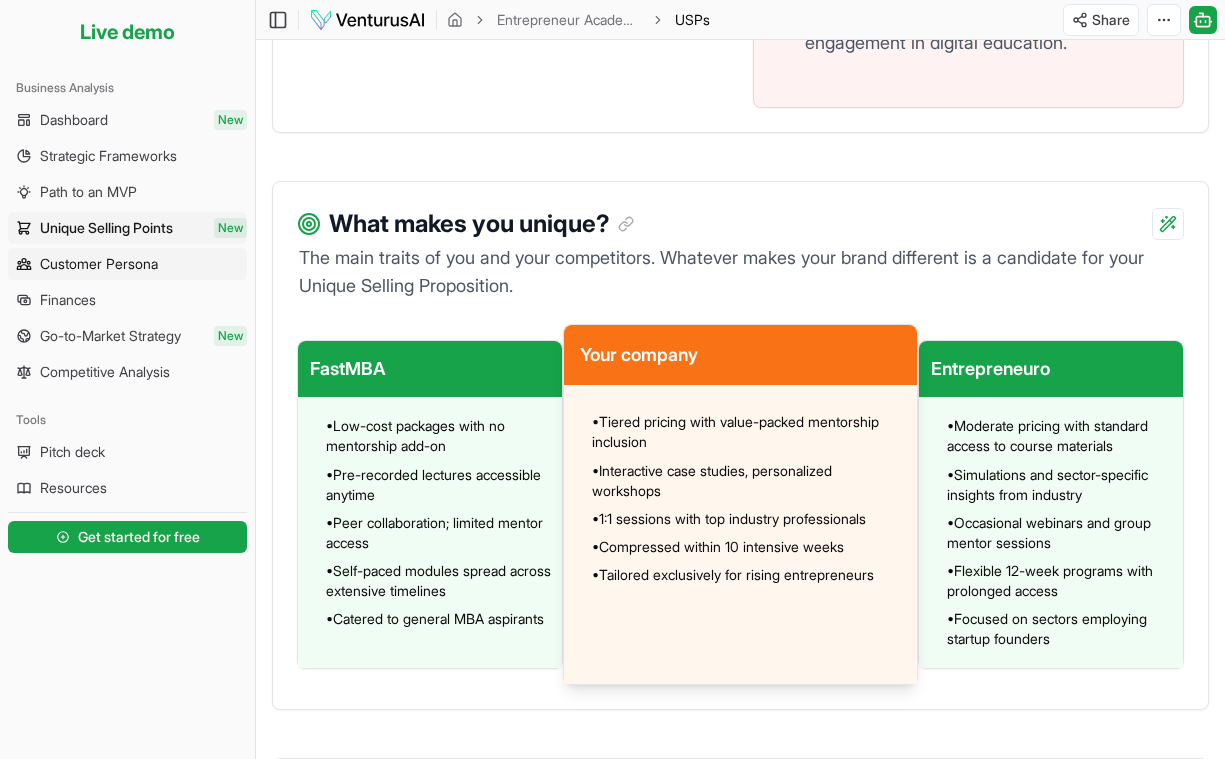 click on "Customer Persona" at bounding box center (99, 264) 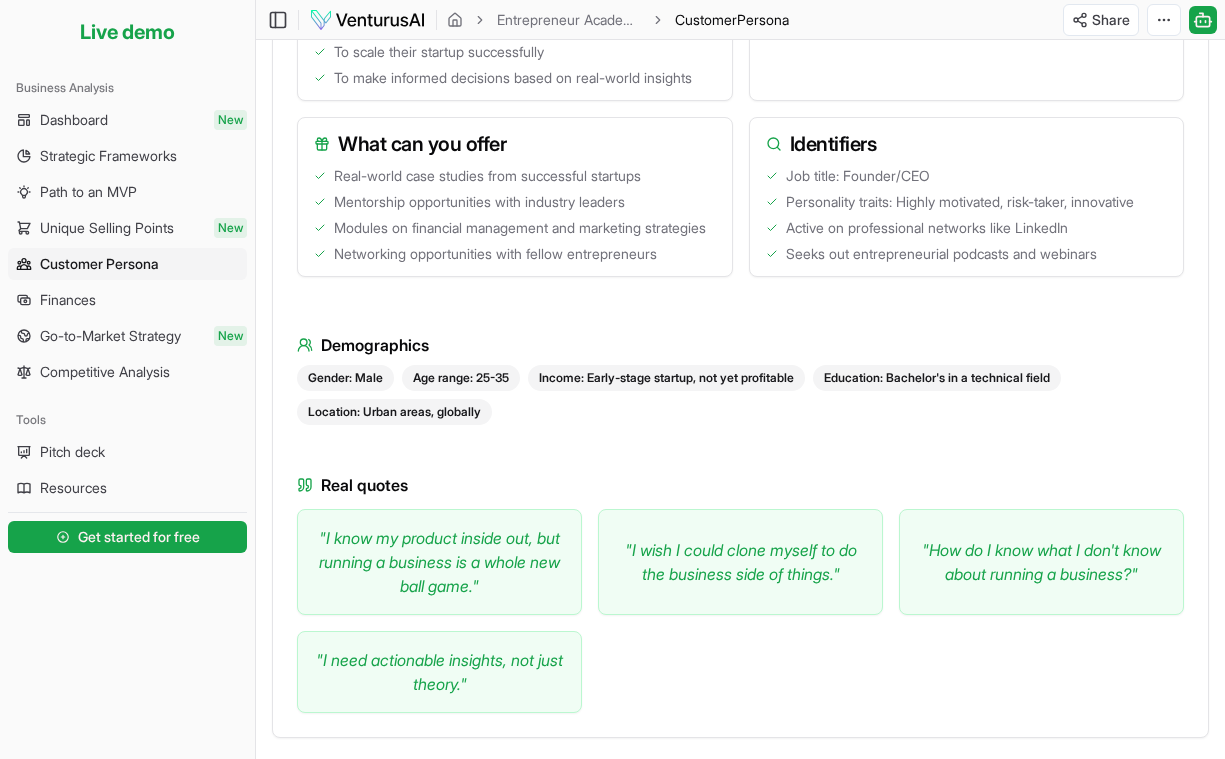scroll, scrollTop: 958, scrollLeft: 0, axis: vertical 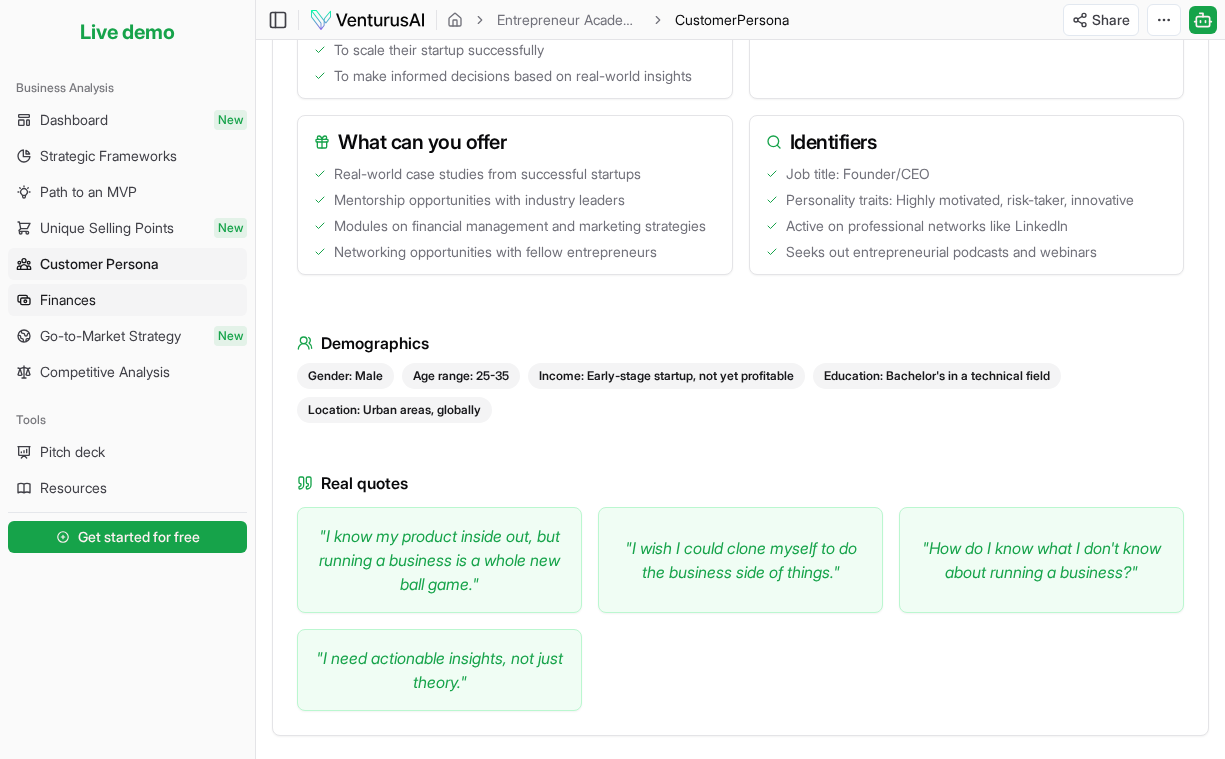 click on "Finances" at bounding box center [68, 300] 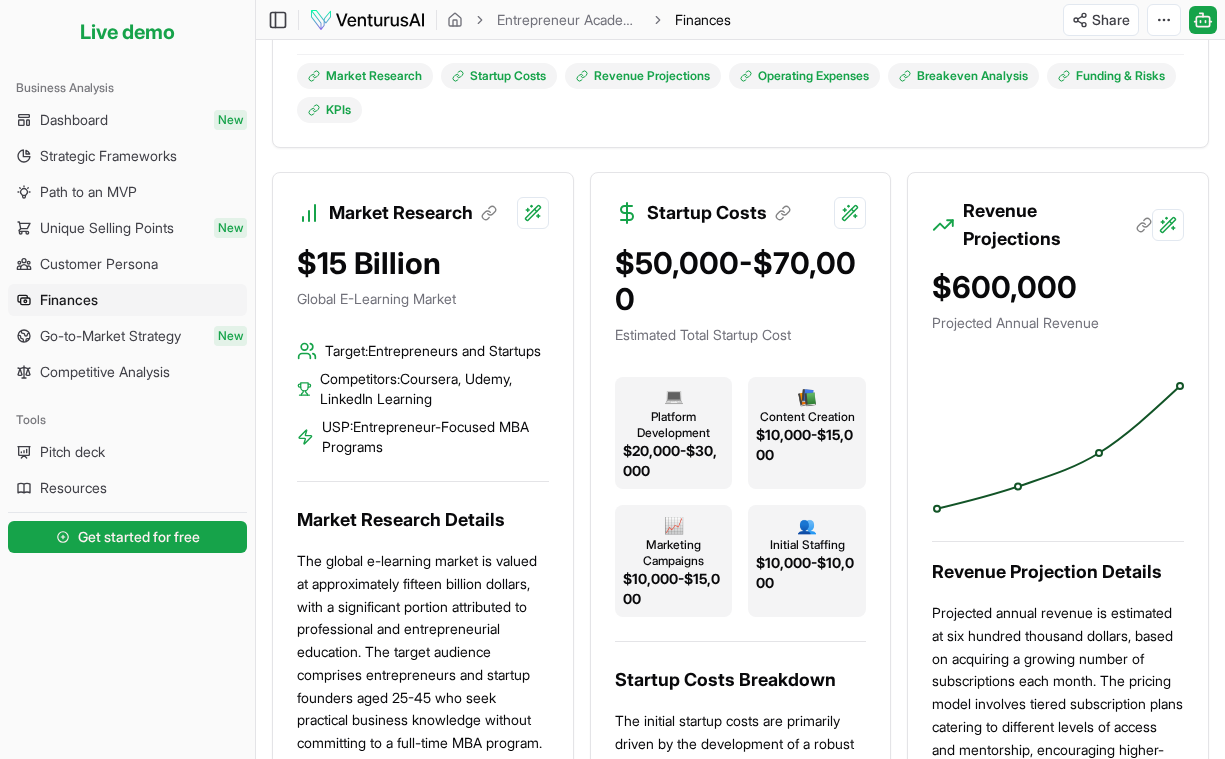 scroll, scrollTop: 414, scrollLeft: 0, axis: vertical 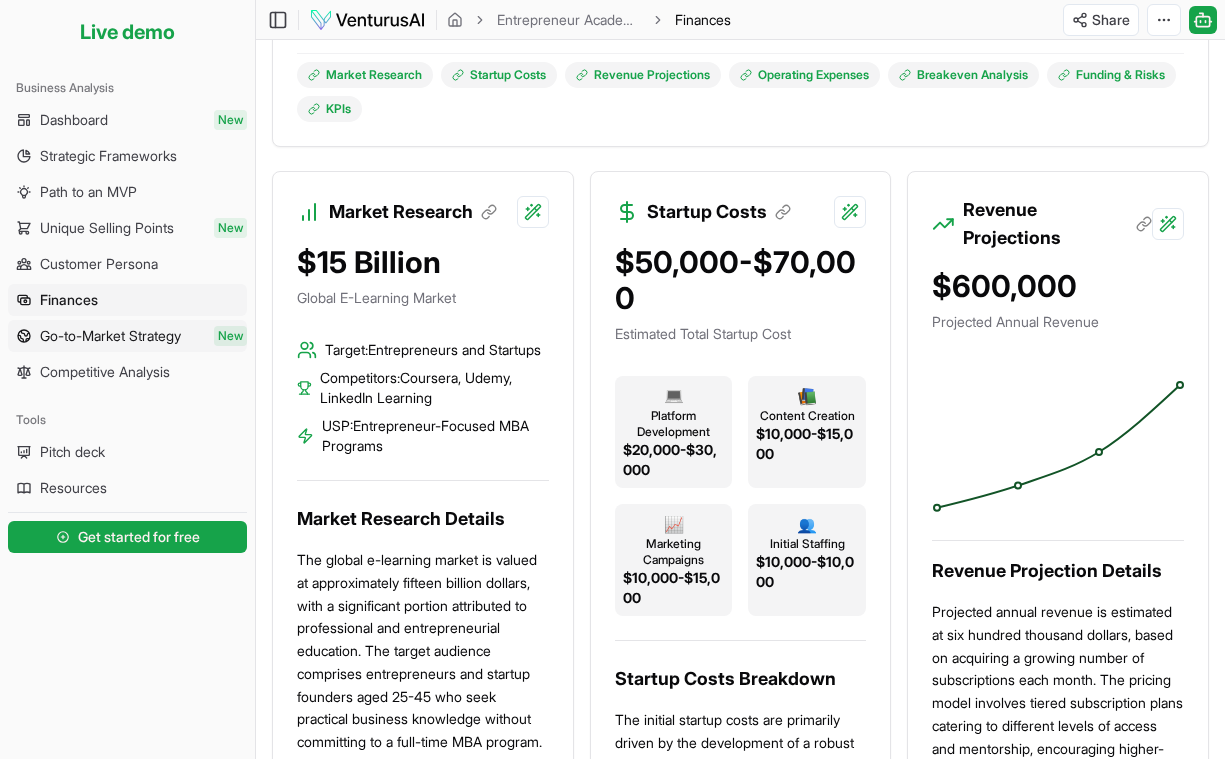 click on "Go-to-Market Strategy" at bounding box center [110, 336] 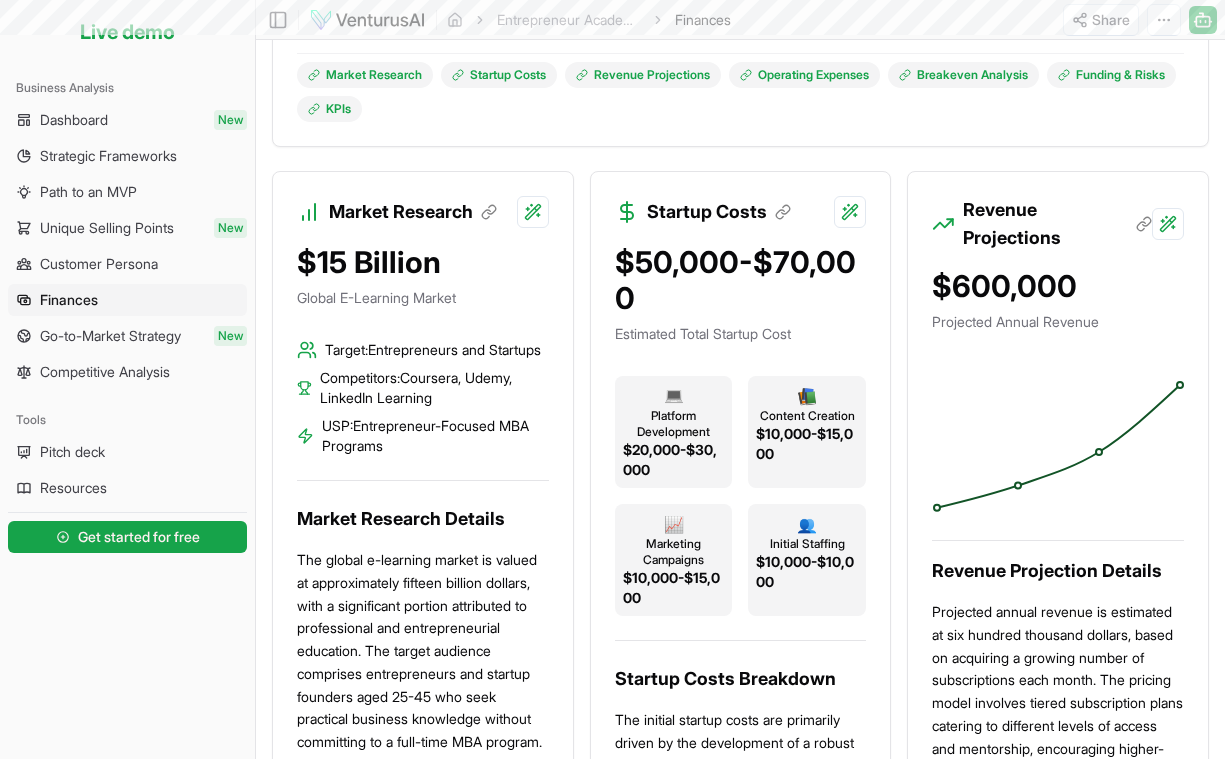 scroll, scrollTop: 0, scrollLeft: 0, axis: both 